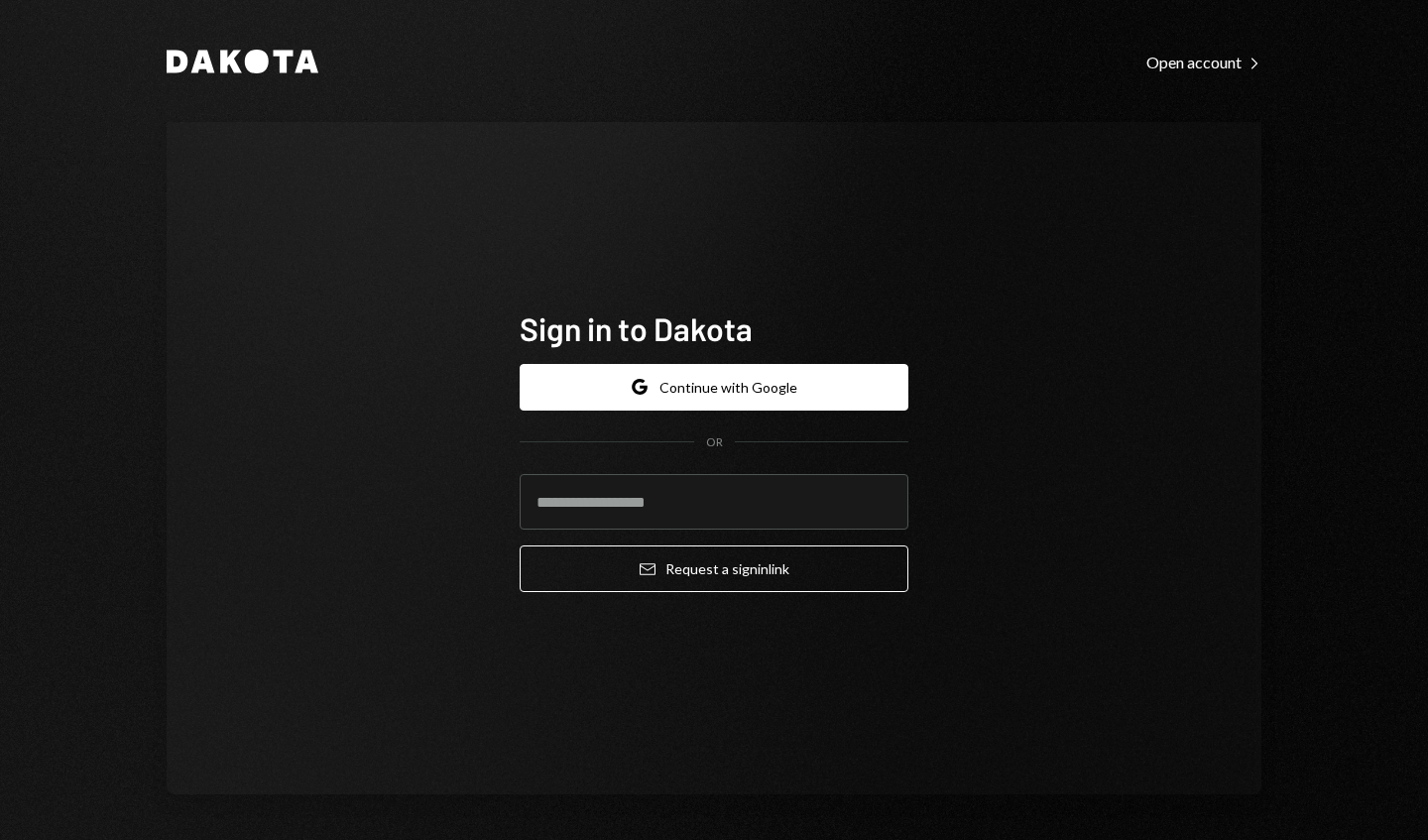 scroll, scrollTop: 0, scrollLeft: 0, axis: both 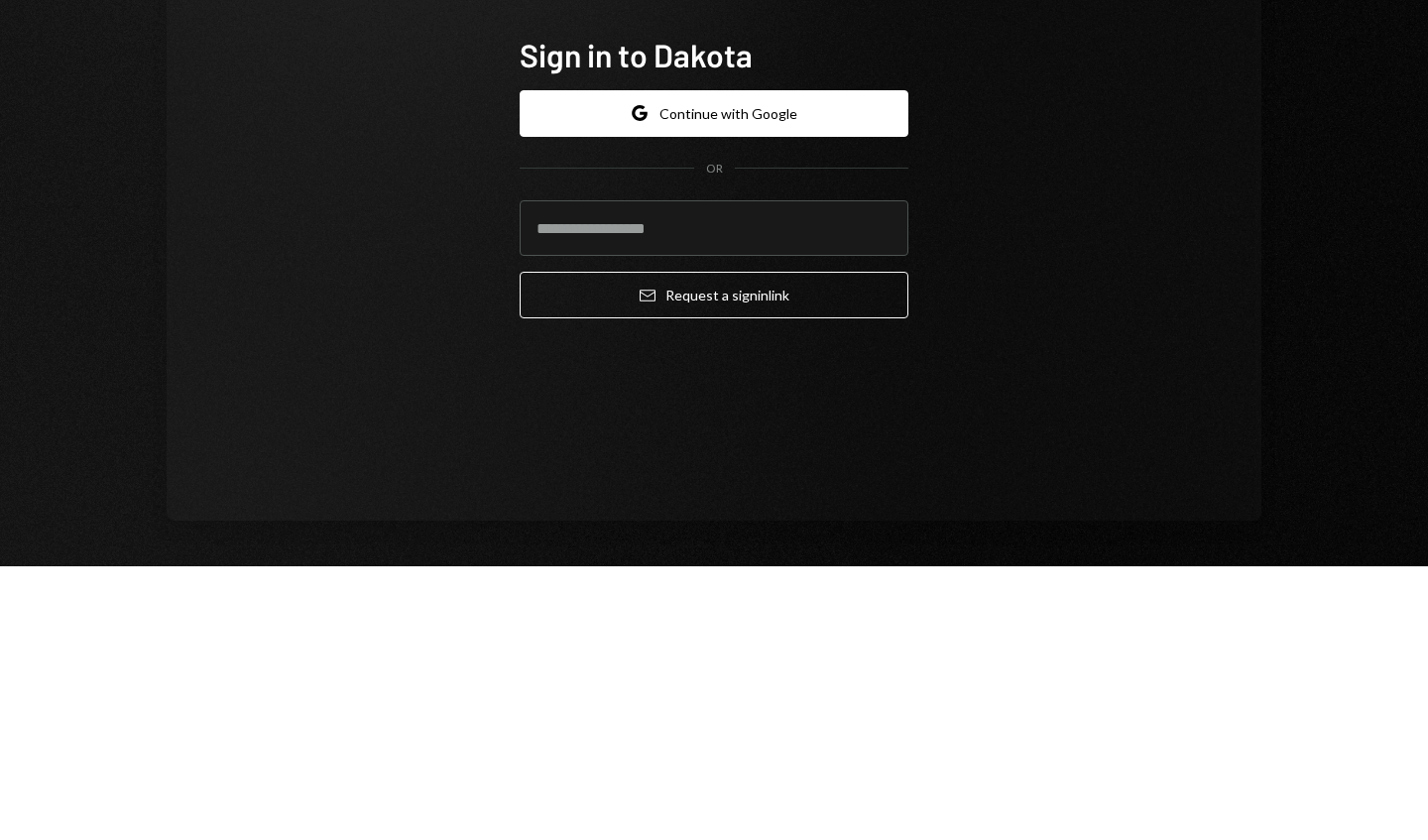 click at bounding box center (714, 502) 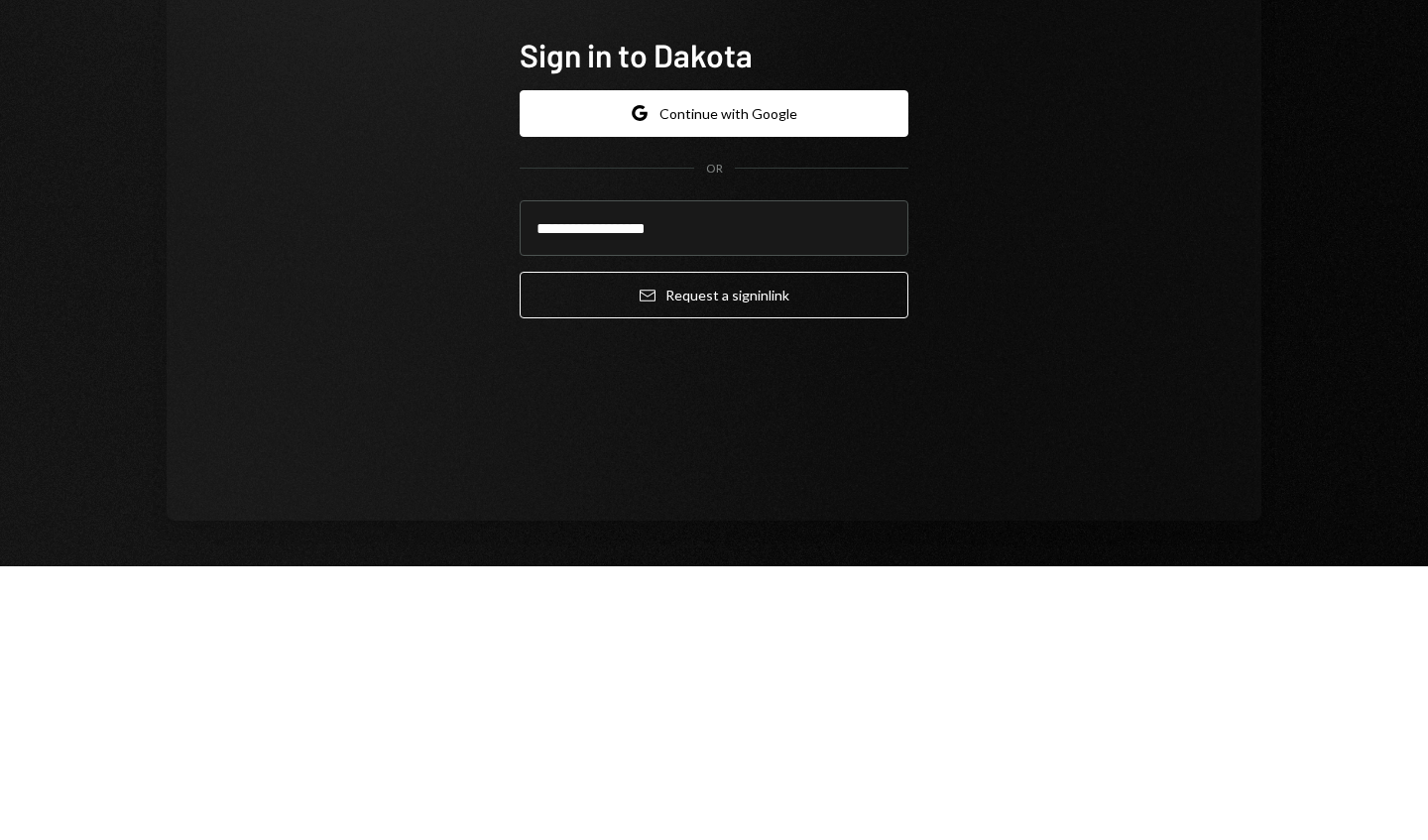 click on "Email Request a sign  in  link" at bounding box center [714, 568] 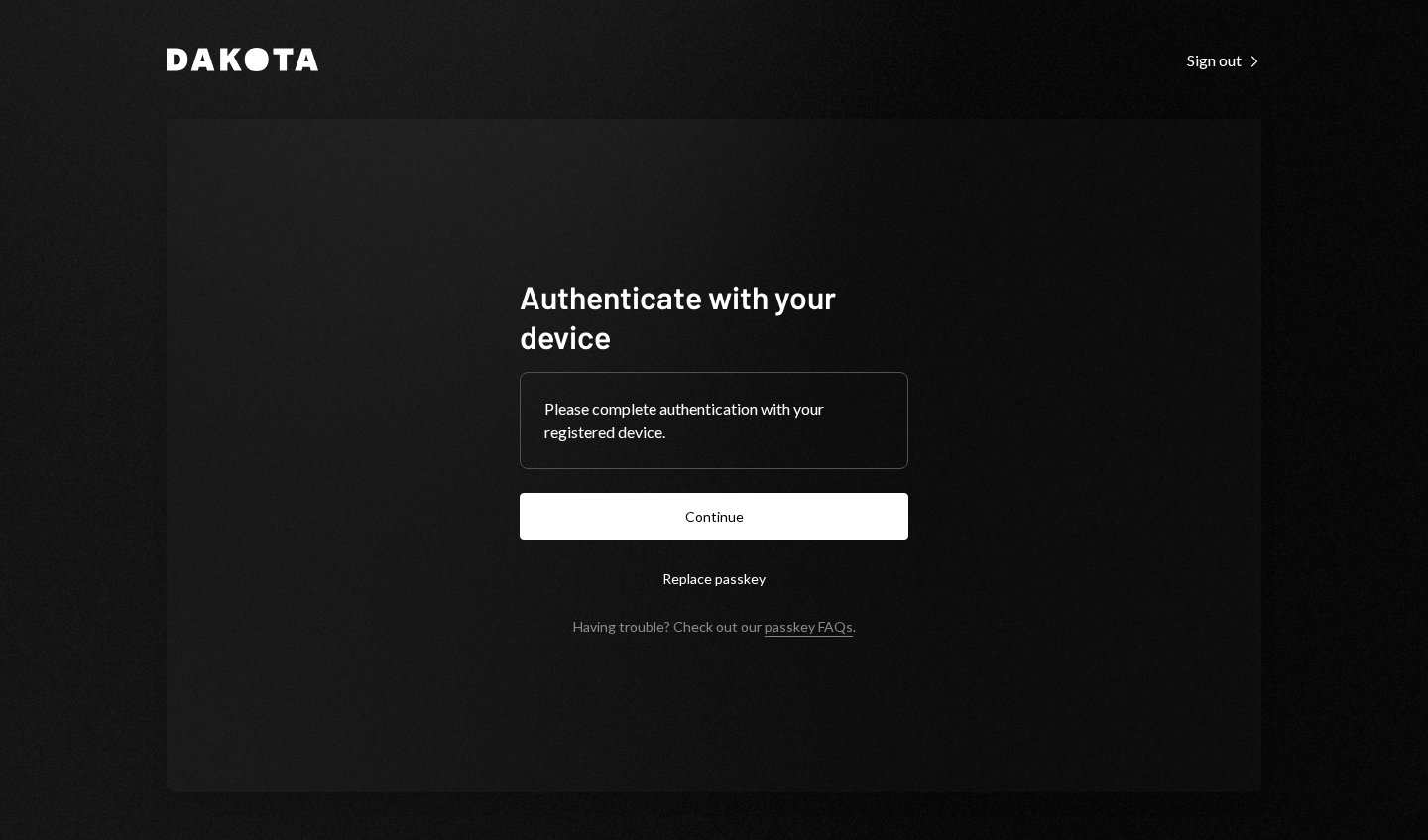 scroll, scrollTop: 0, scrollLeft: 0, axis: both 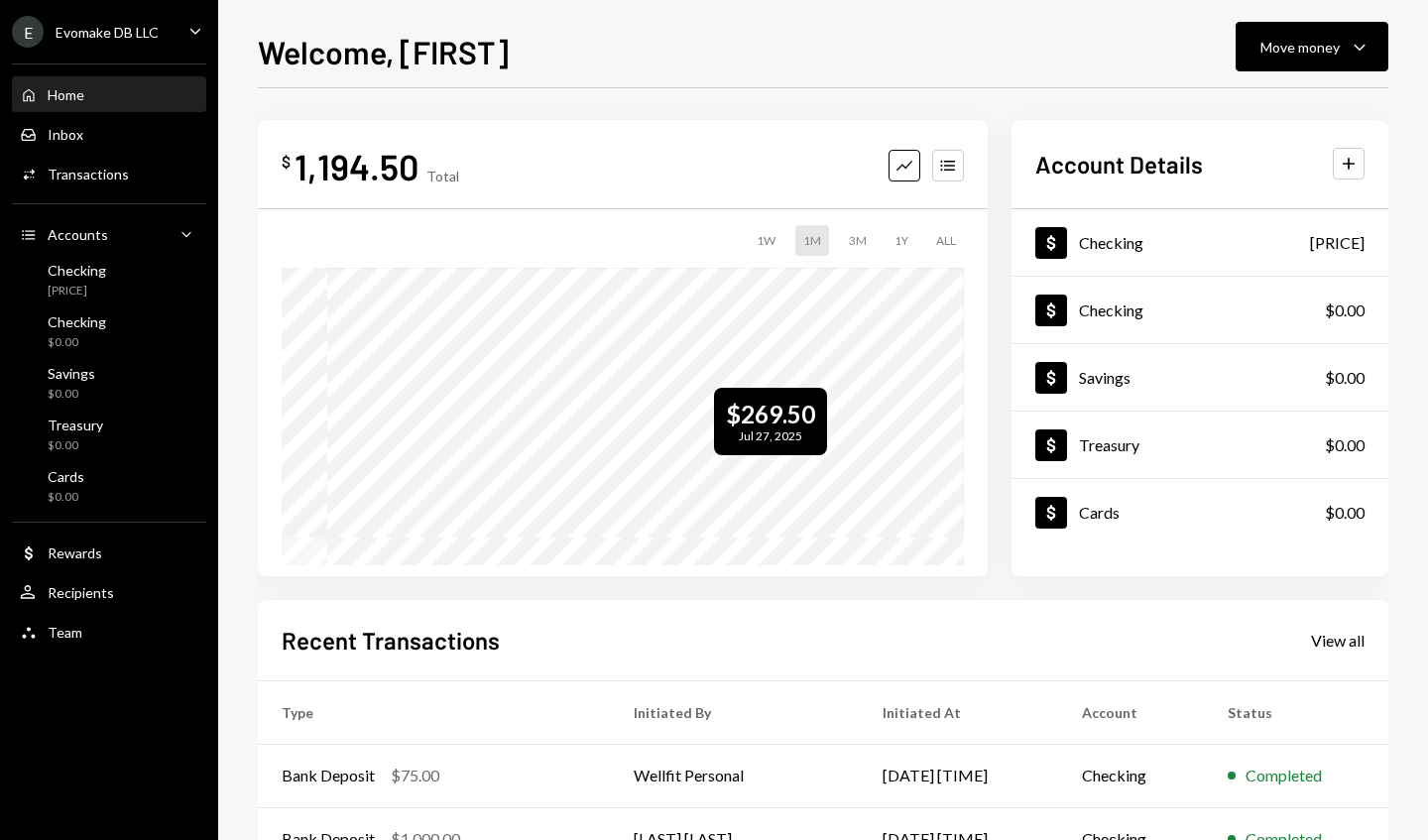 click on "$ 1,194.50 Total Graph Accounts 1W 1M 3M 1Y ALL
$269.50
Jul 27, 2025
Account Details Plus Dollar Checking $1,194.50 Dollar Checking $0.00 Dollar Savings $0.00 Dollar Treasury $0.00 Dollar Cards $0.00 Recent Transactions View all Type Initiated By Initiated At Account Status Bank Deposit $75.00 Wellfit Personal 08/06/25 1:25 PM Checking Completed Bank Deposit $1,000.00 TODD GOODLIN 08/06/25 1:15 PM Checking Completed Withdrawal 1,300  USDC Travis Kahl 08/01/25 2:39 AM Checking Completed Deposit 1,300  USDC 0xA9D1...1d3E43 Copy 08/01/25 1:54 AM Checking Completed Stablecoin Conversion $1,300.00 Travis Kahl 08/01/25 1:52 AM Checking Completed" at bounding box center [823, 595] 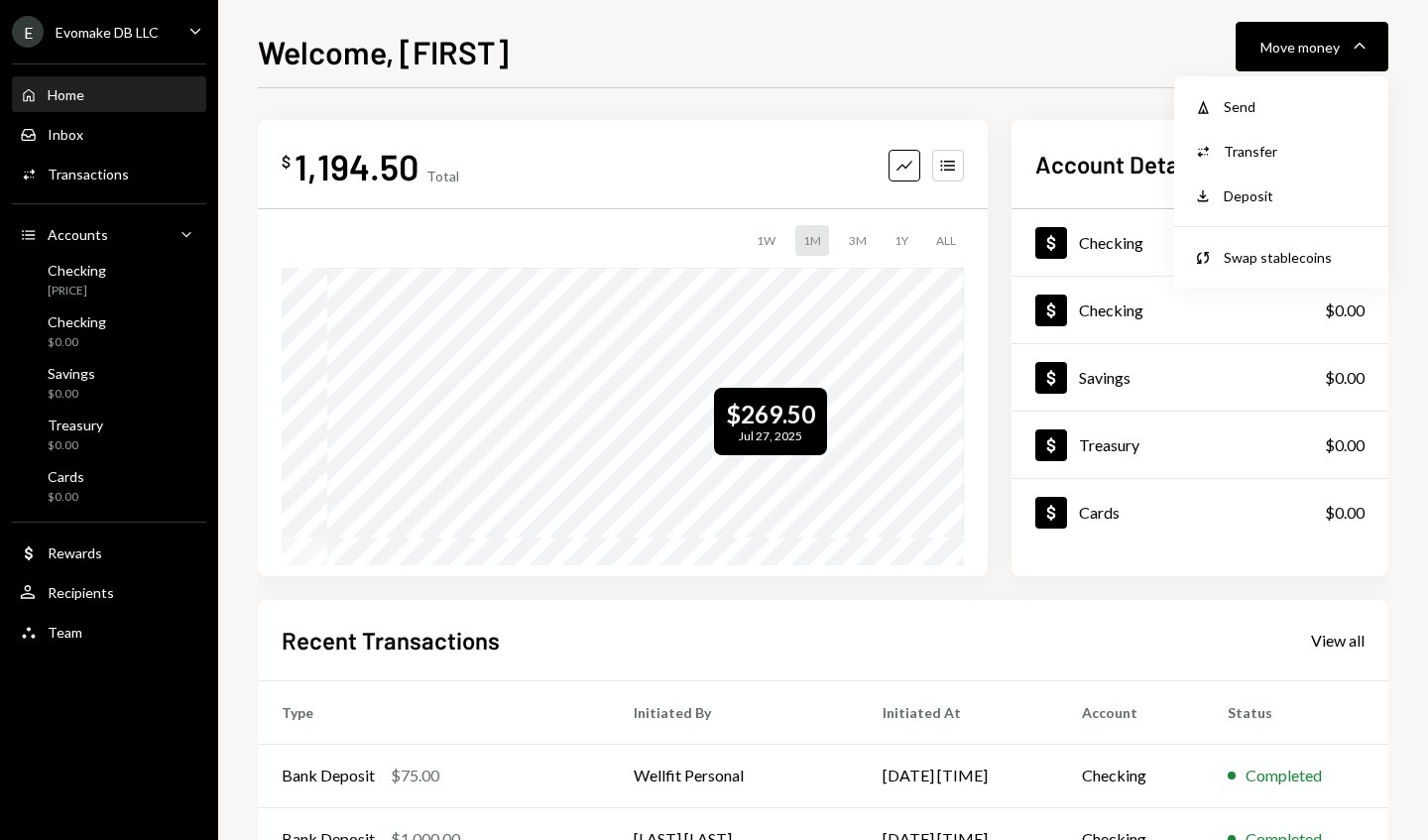 click on "Swap Swap stablecoins" at bounding box center [1281, 257] 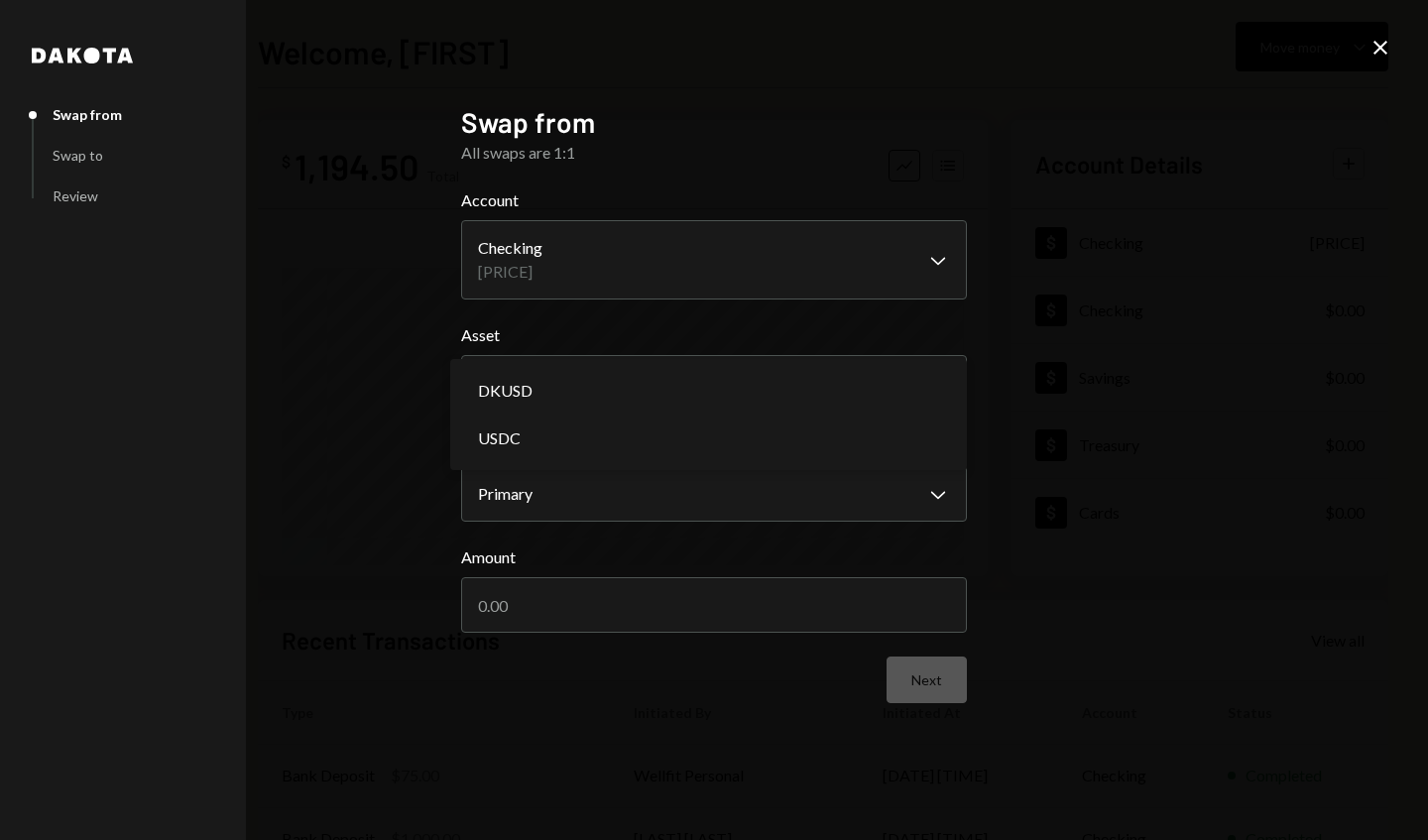 click on "DKUSD" at bounding box center [708, 391] 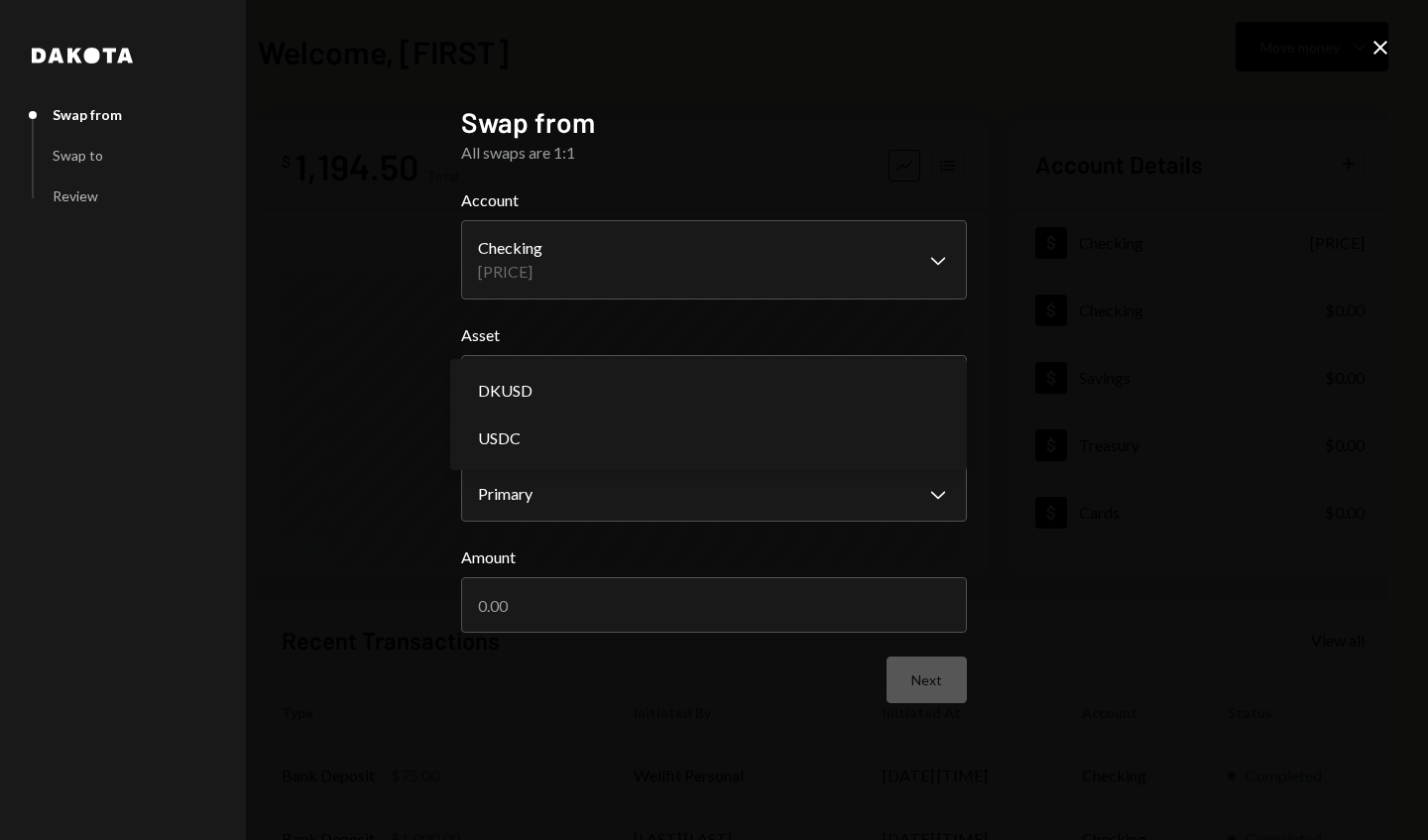 select on "*****" 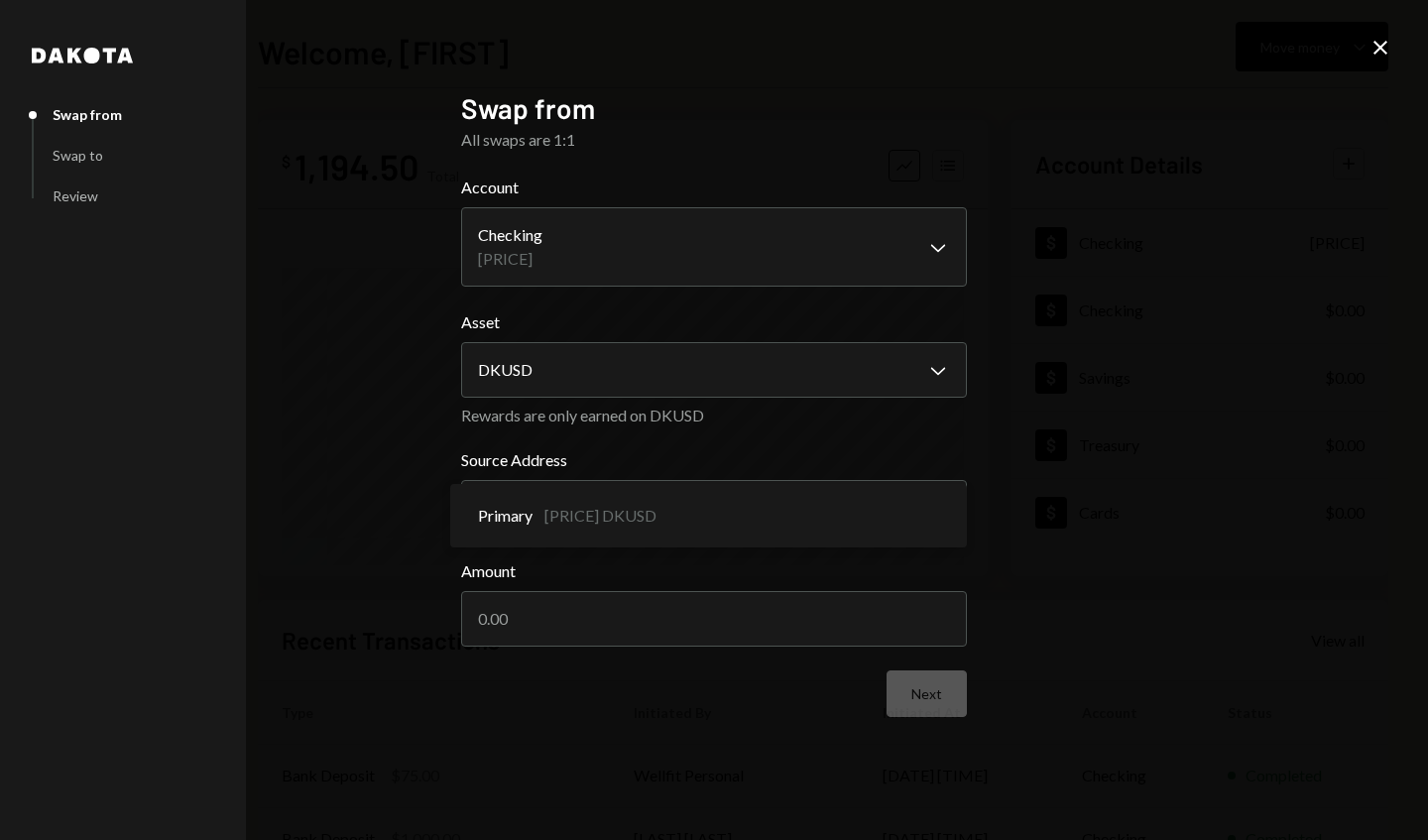 click on "Amount" at bounding box center [714, 619] 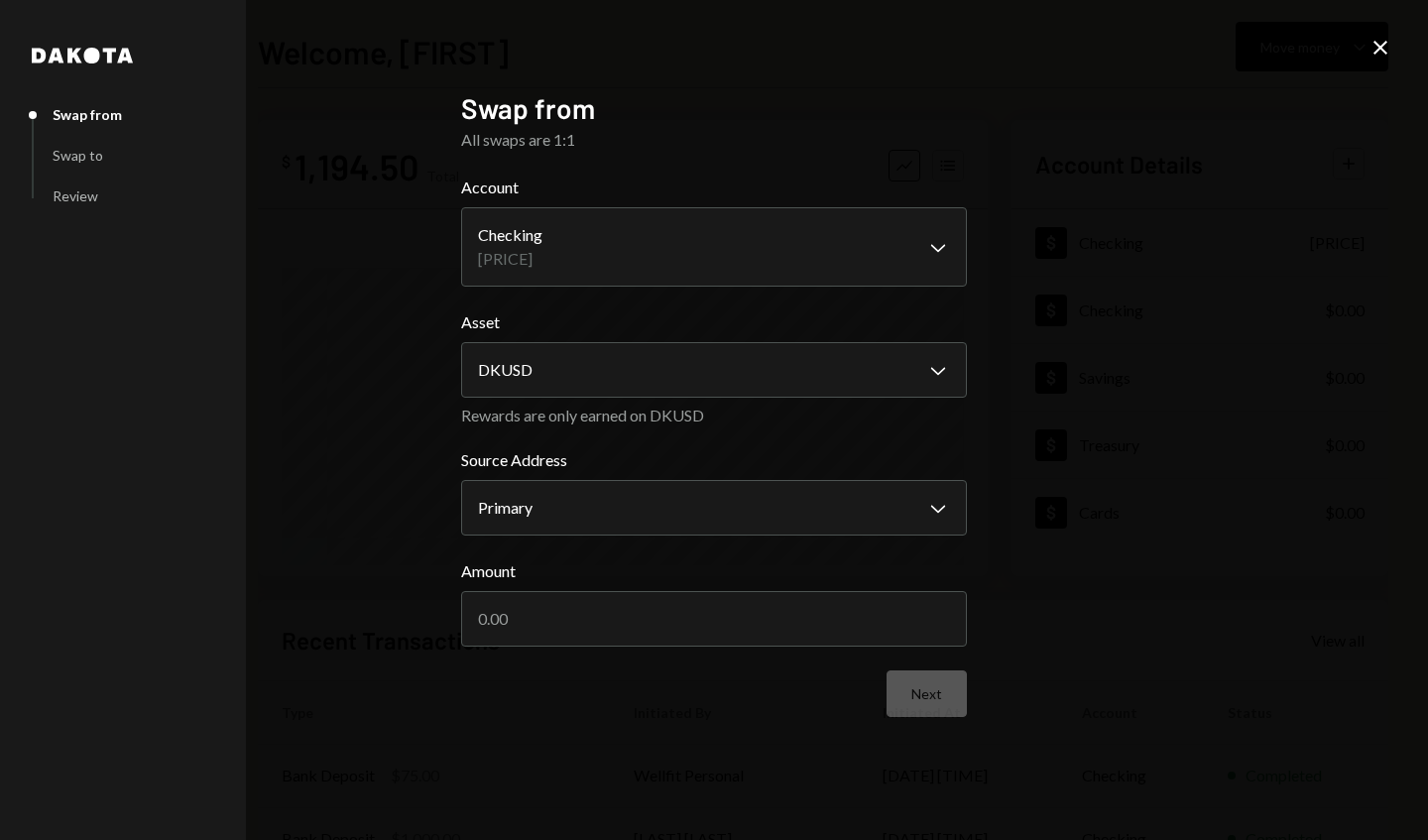 click on "Amount" at bounding box center [714, 619] 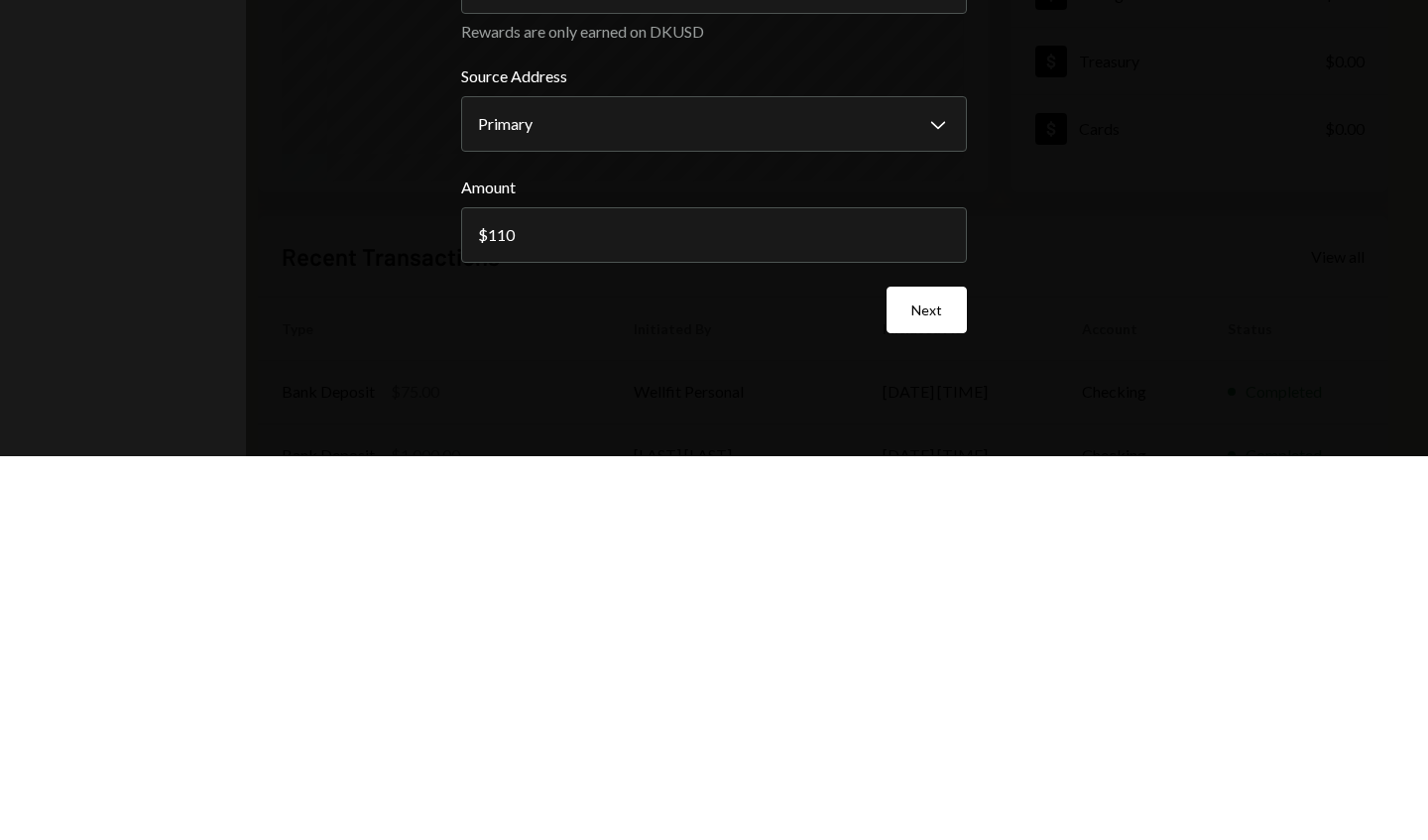 type on "1100" 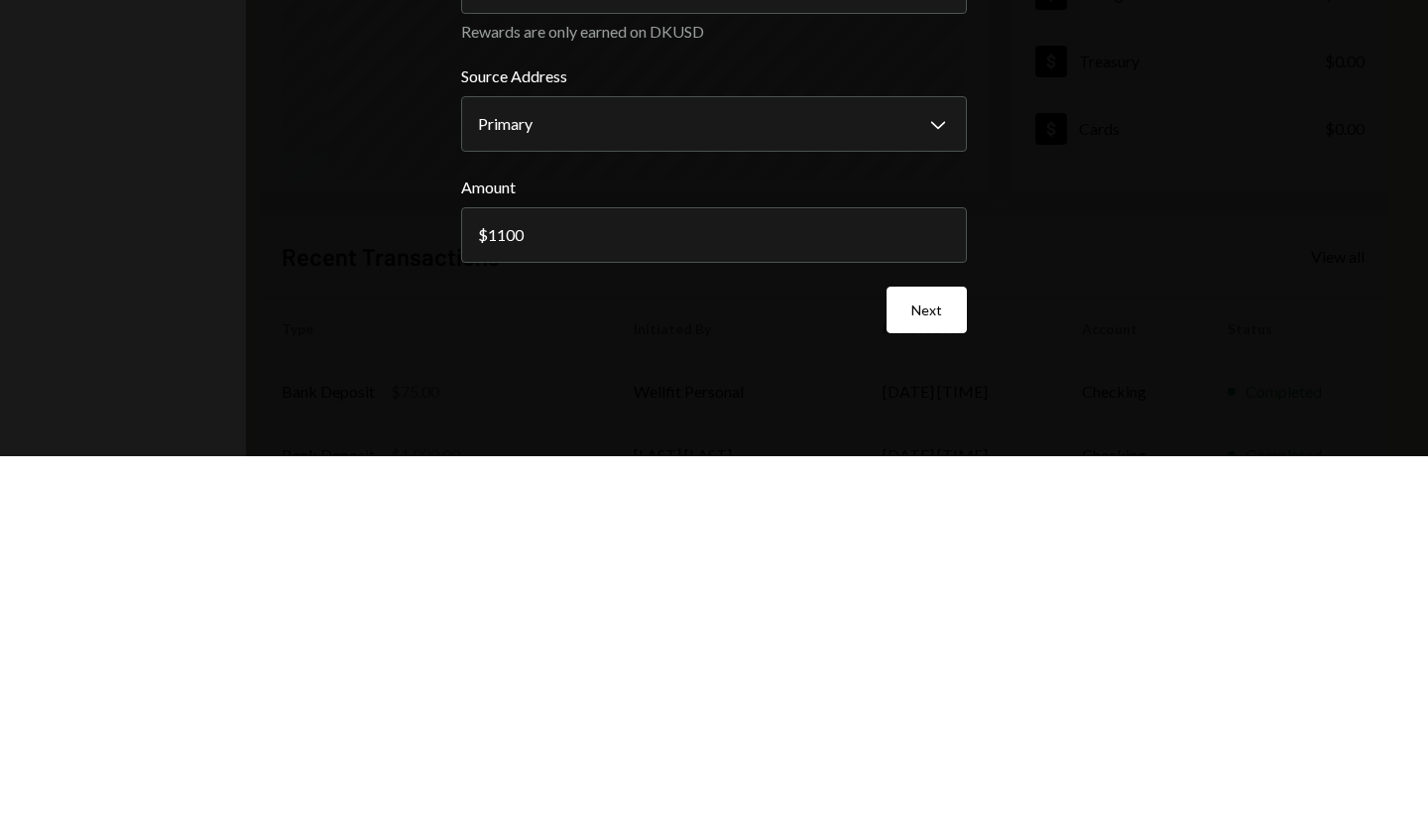 click on "Next" at bounding box center [926, 693] 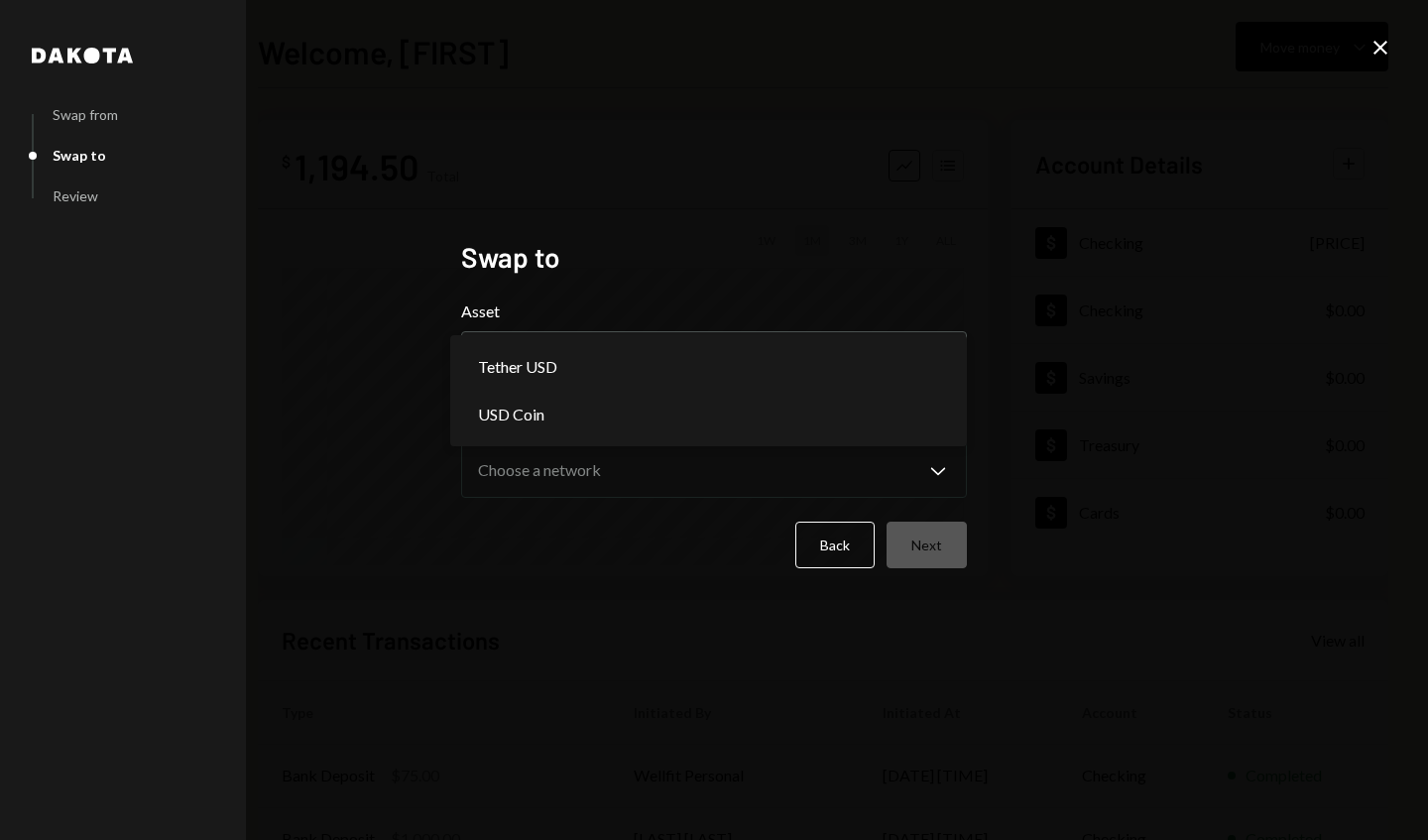 click on "Tether USD" at bounding box center (708, 367) 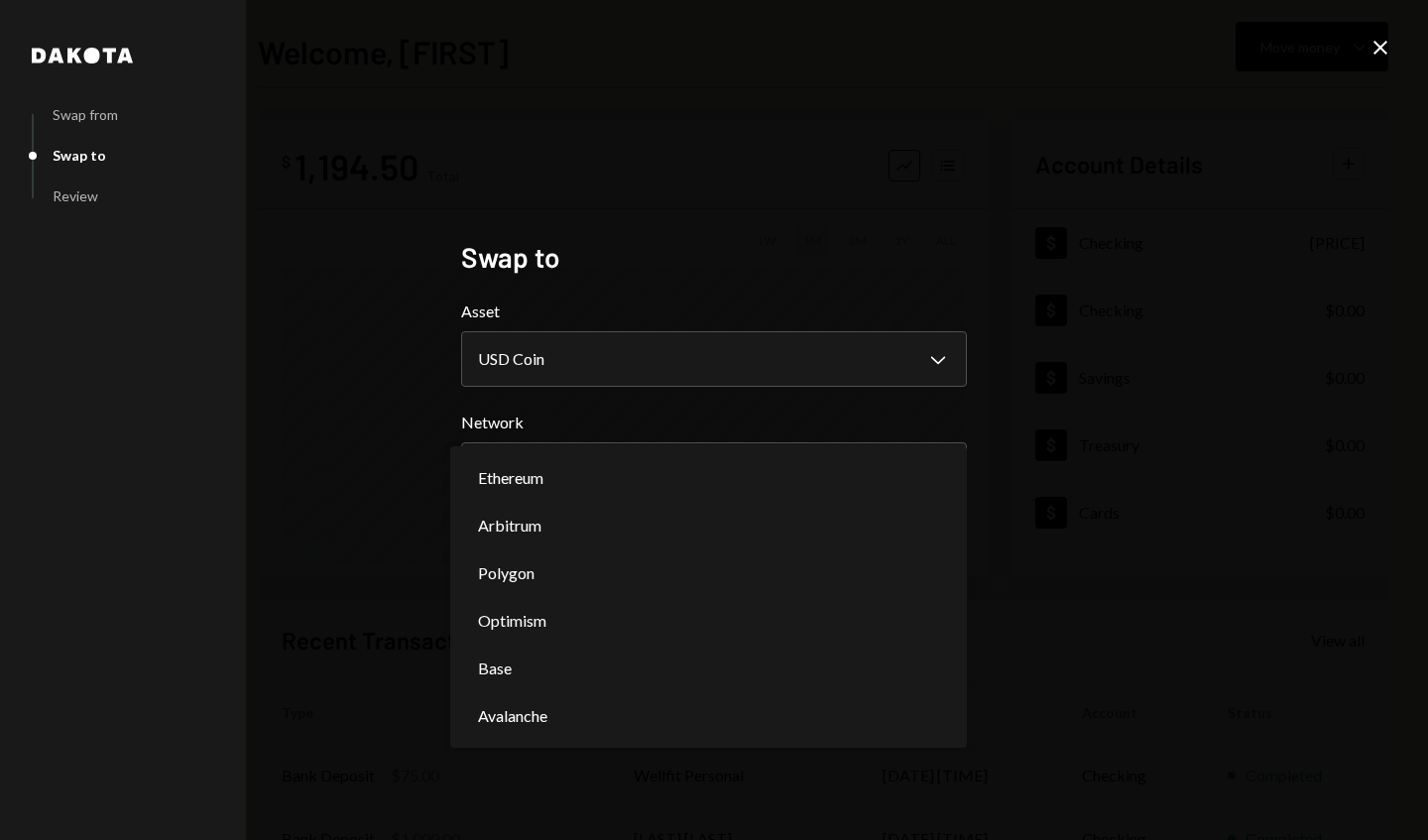 select on "**********" 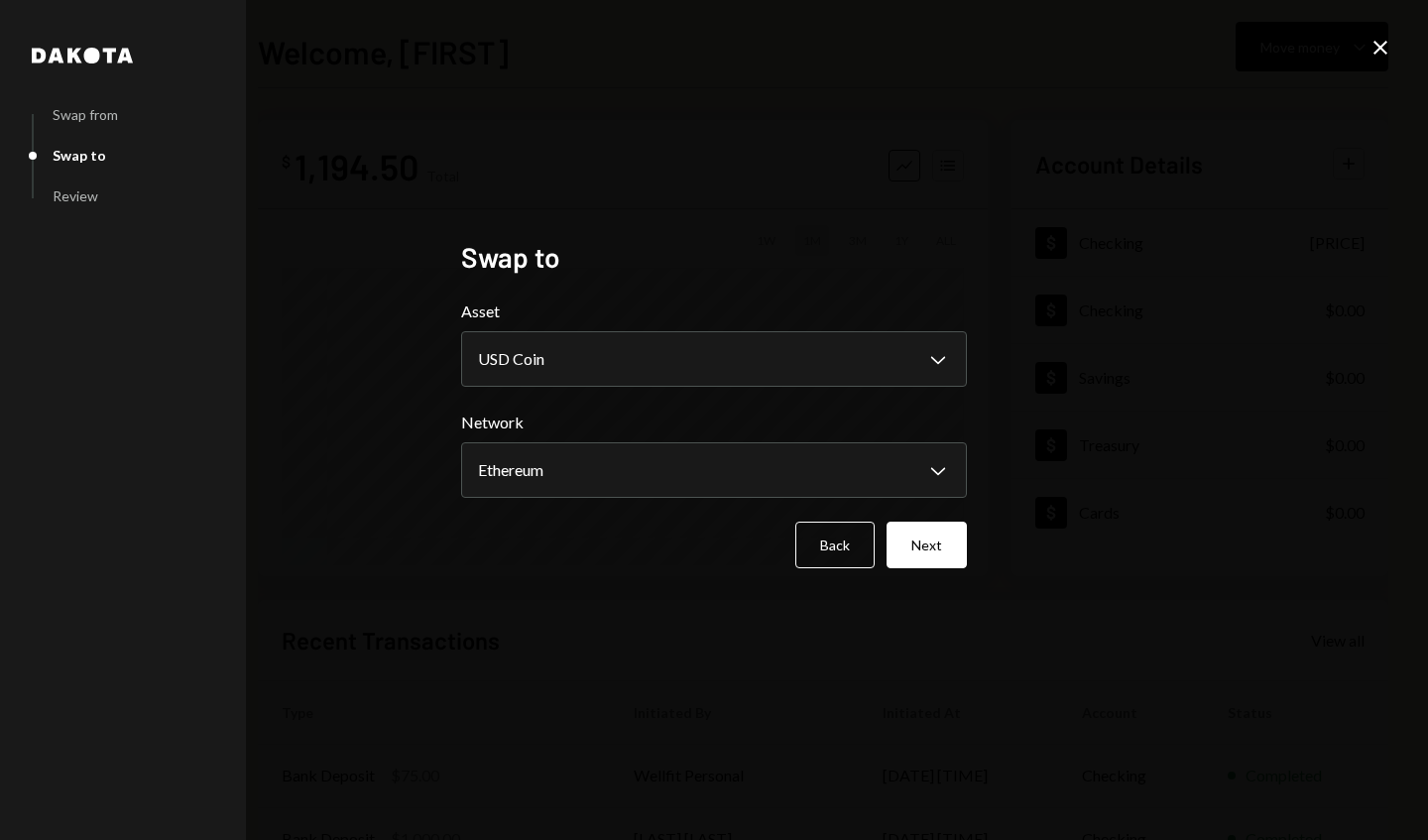 click on "Next" at bounding box center [926, 544] 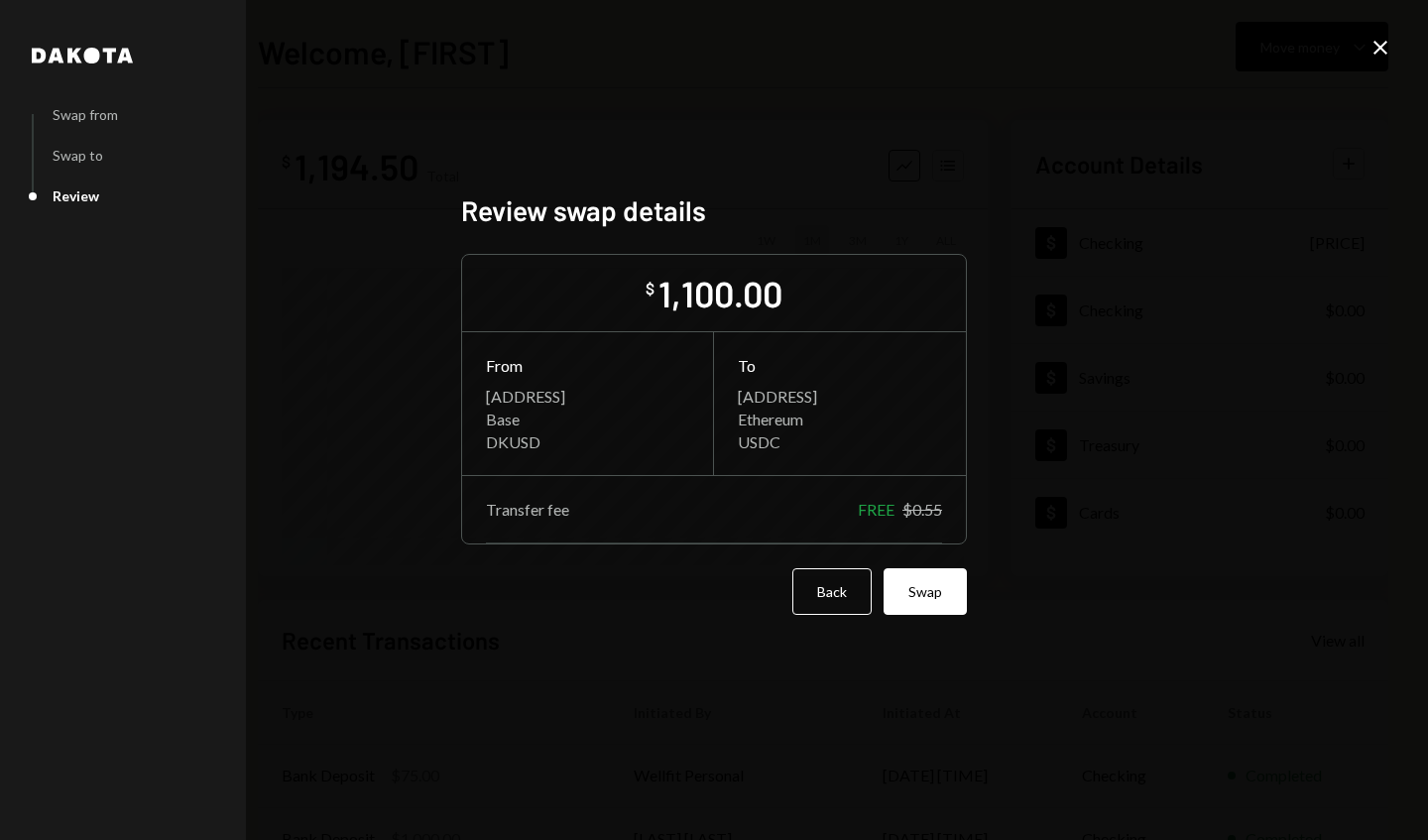 click on "Swap" at bounding box center (925, 591) 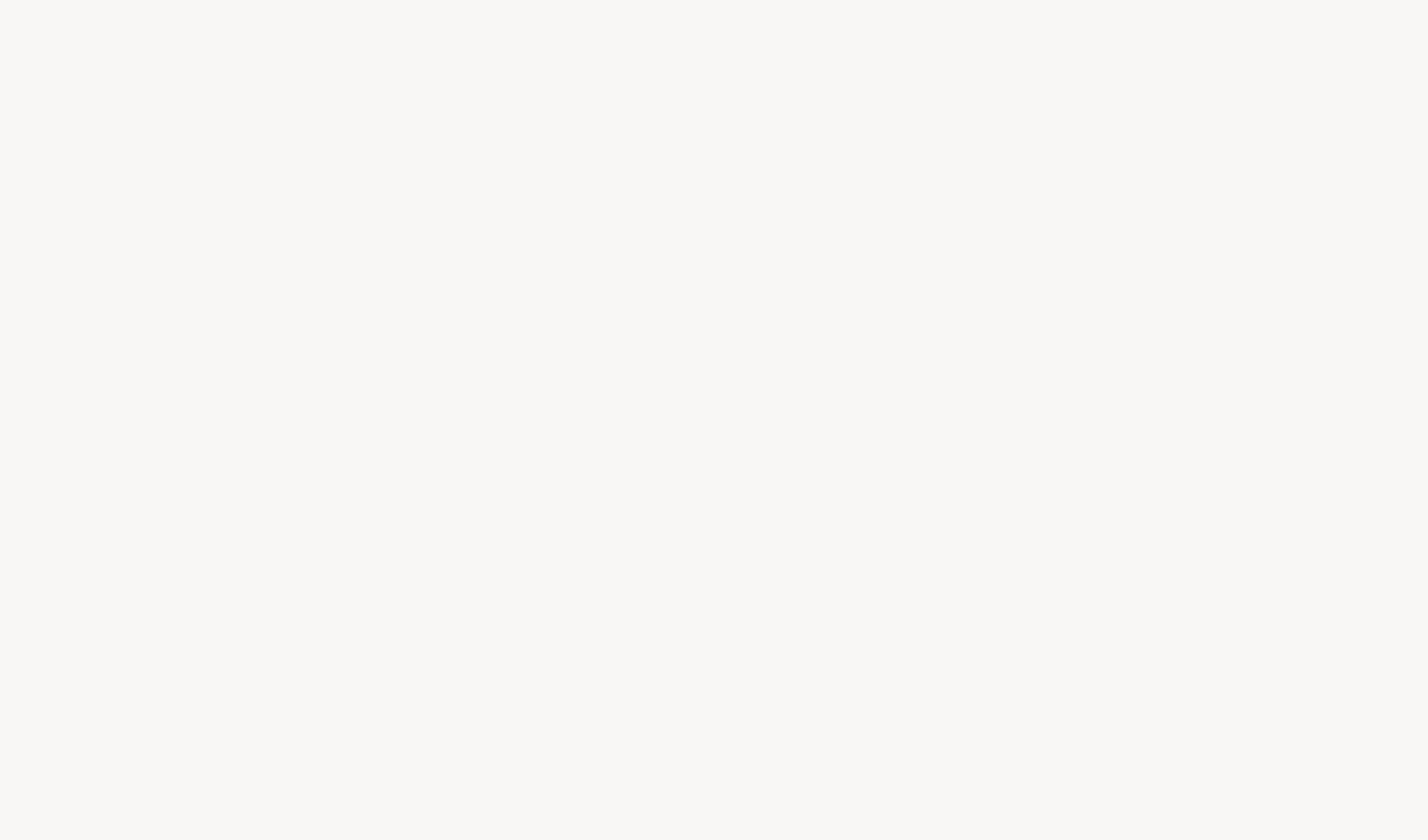 scroll, scrollTop: 0, scrollLeft: 0, axis: both 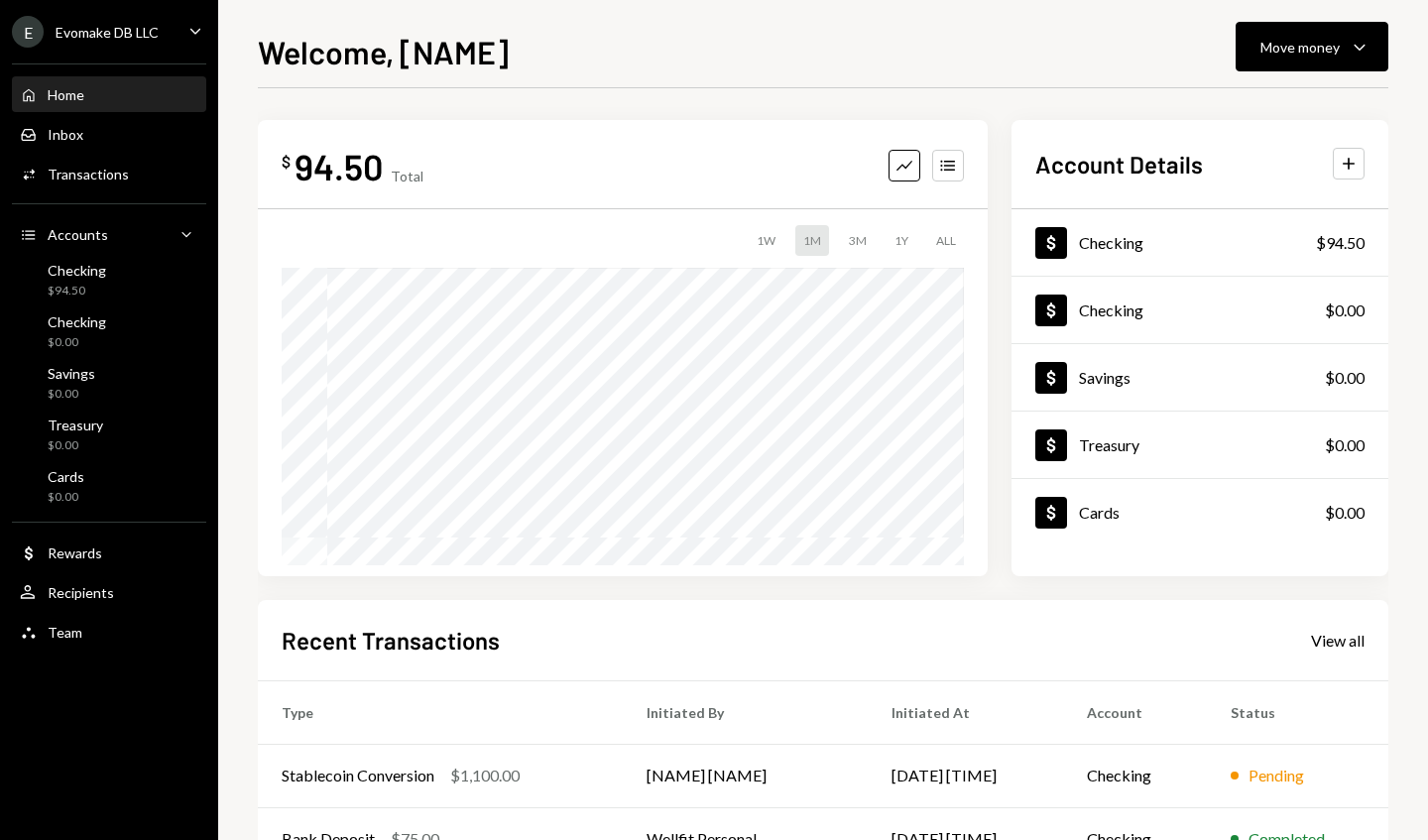 click on "E Evomake DB LLC" at bounding box center (85, 32) 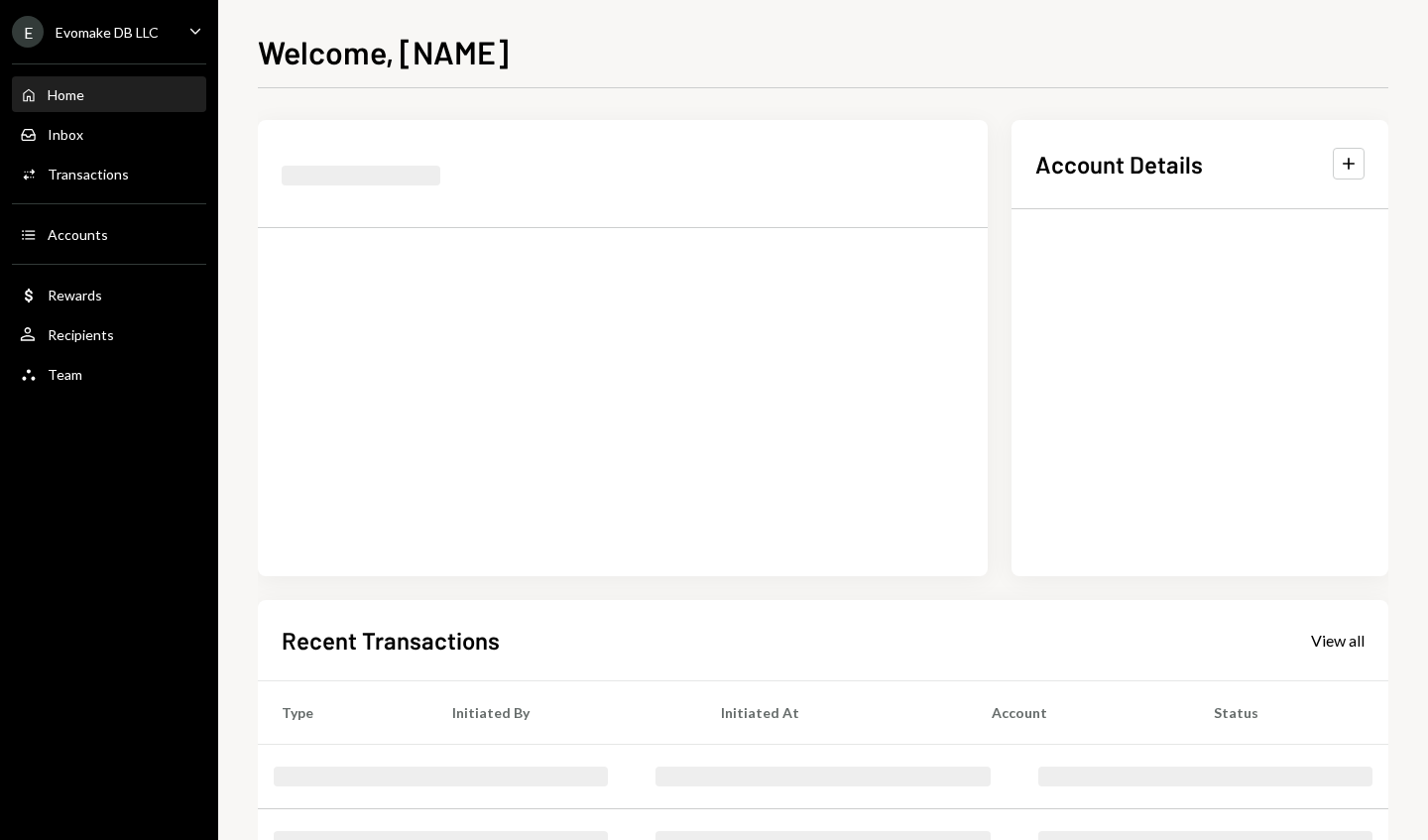 scroll, scrollTop: 0, scrollLeft: 0, axis: both 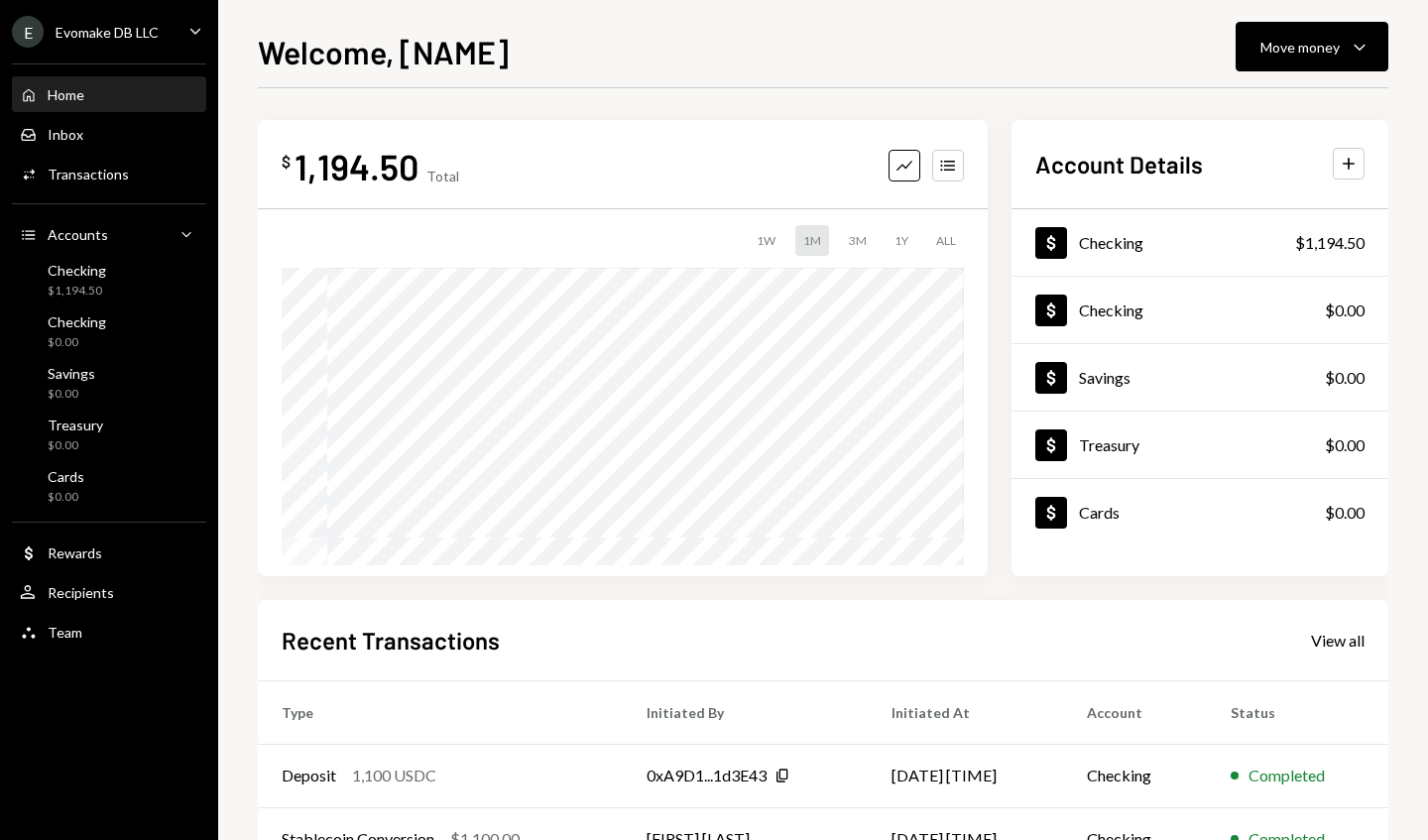 click on "Caret Down" 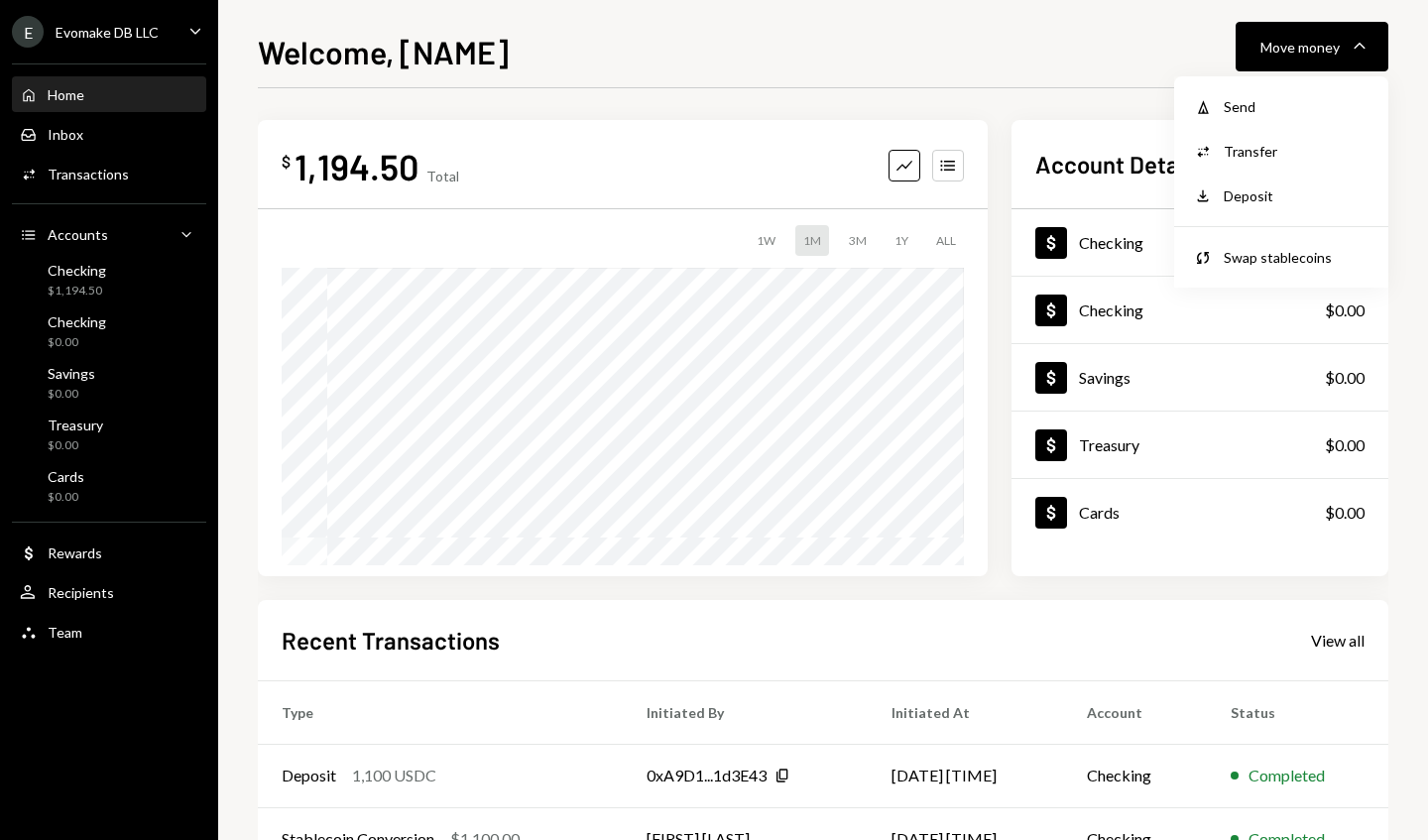click on "Withdraw Send" at bounding box center (1281, 106) 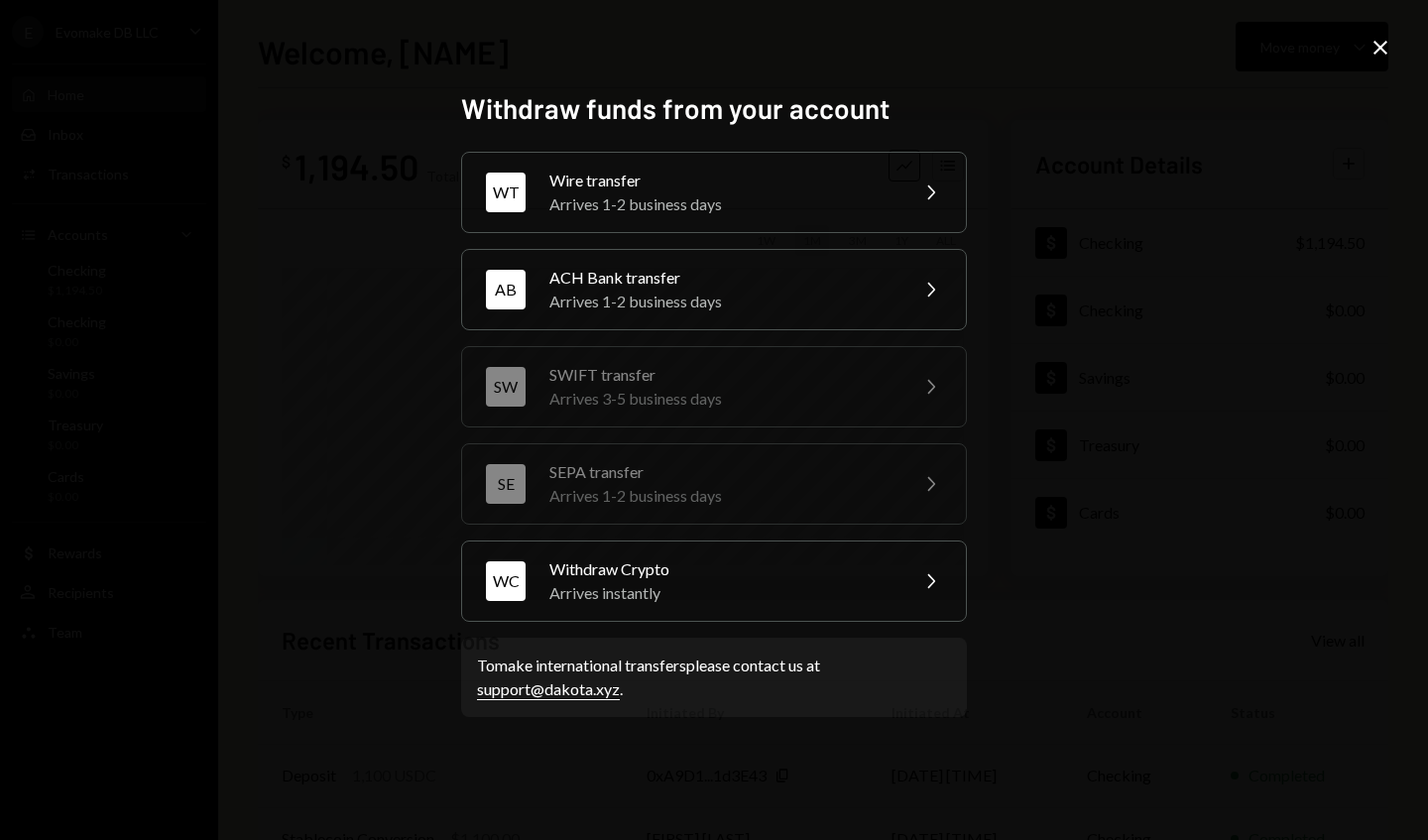 click on "Arrives instantly" at bounding box center [722, 593] 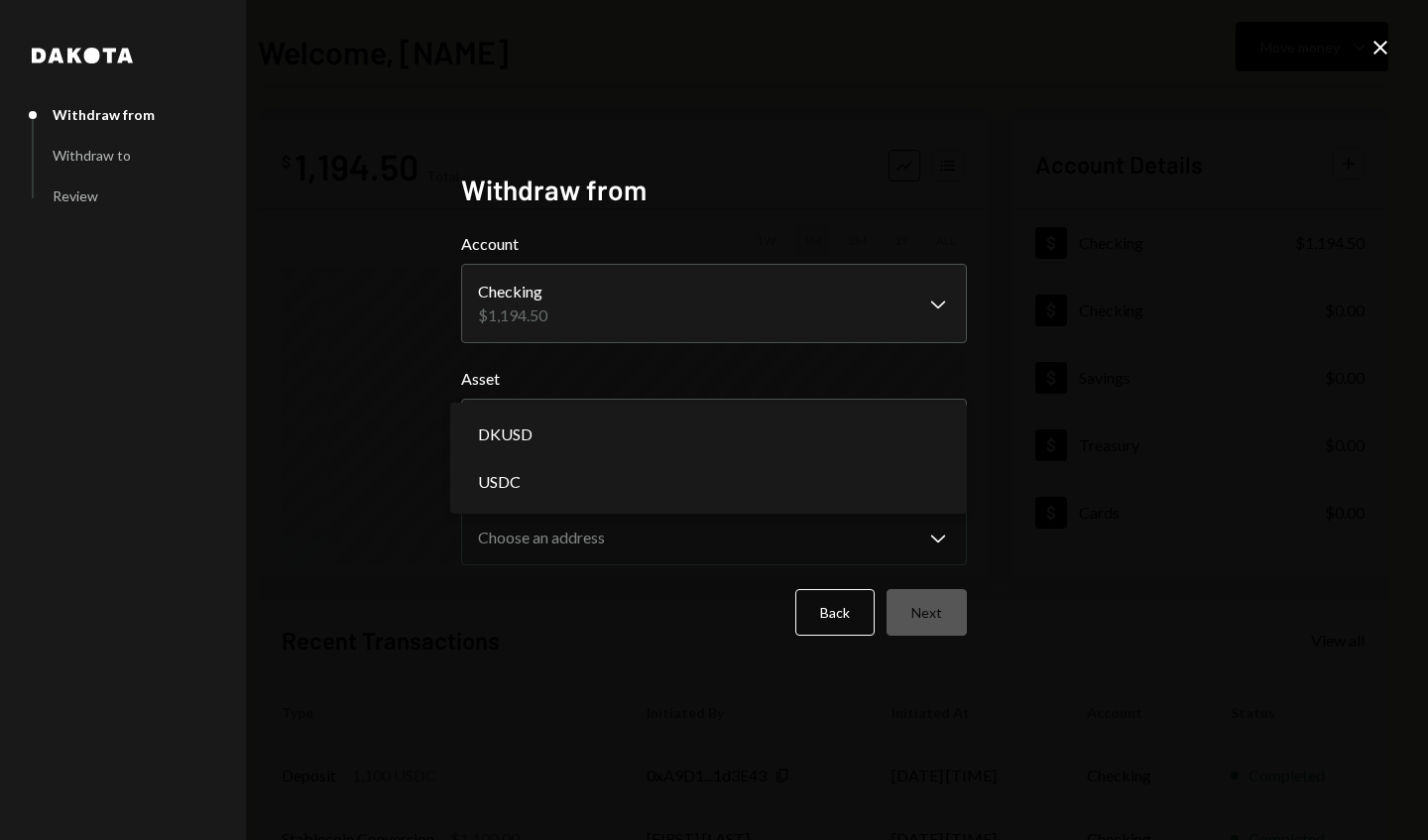 select on "****" 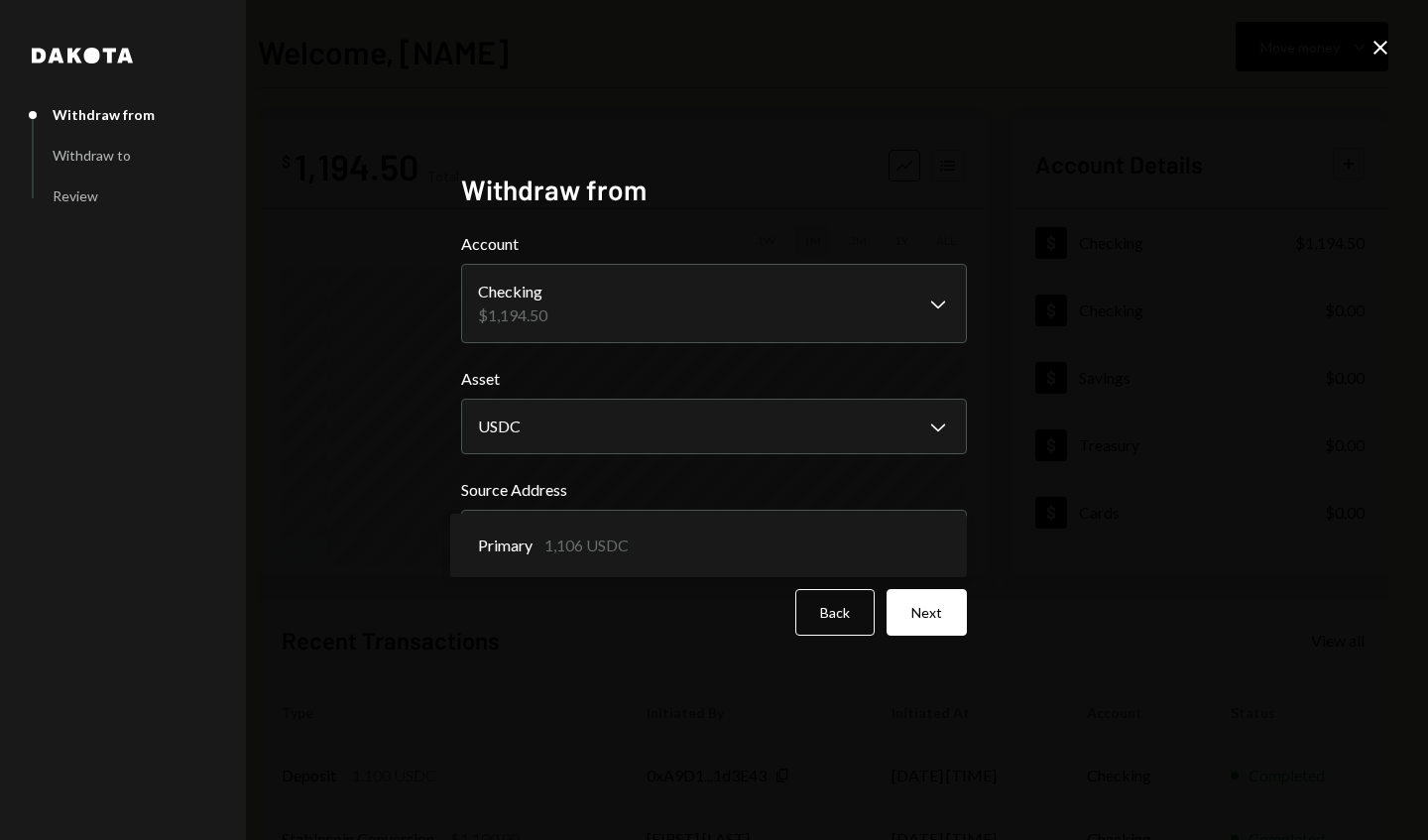 click on "Next" at bounding box center [926, 612] 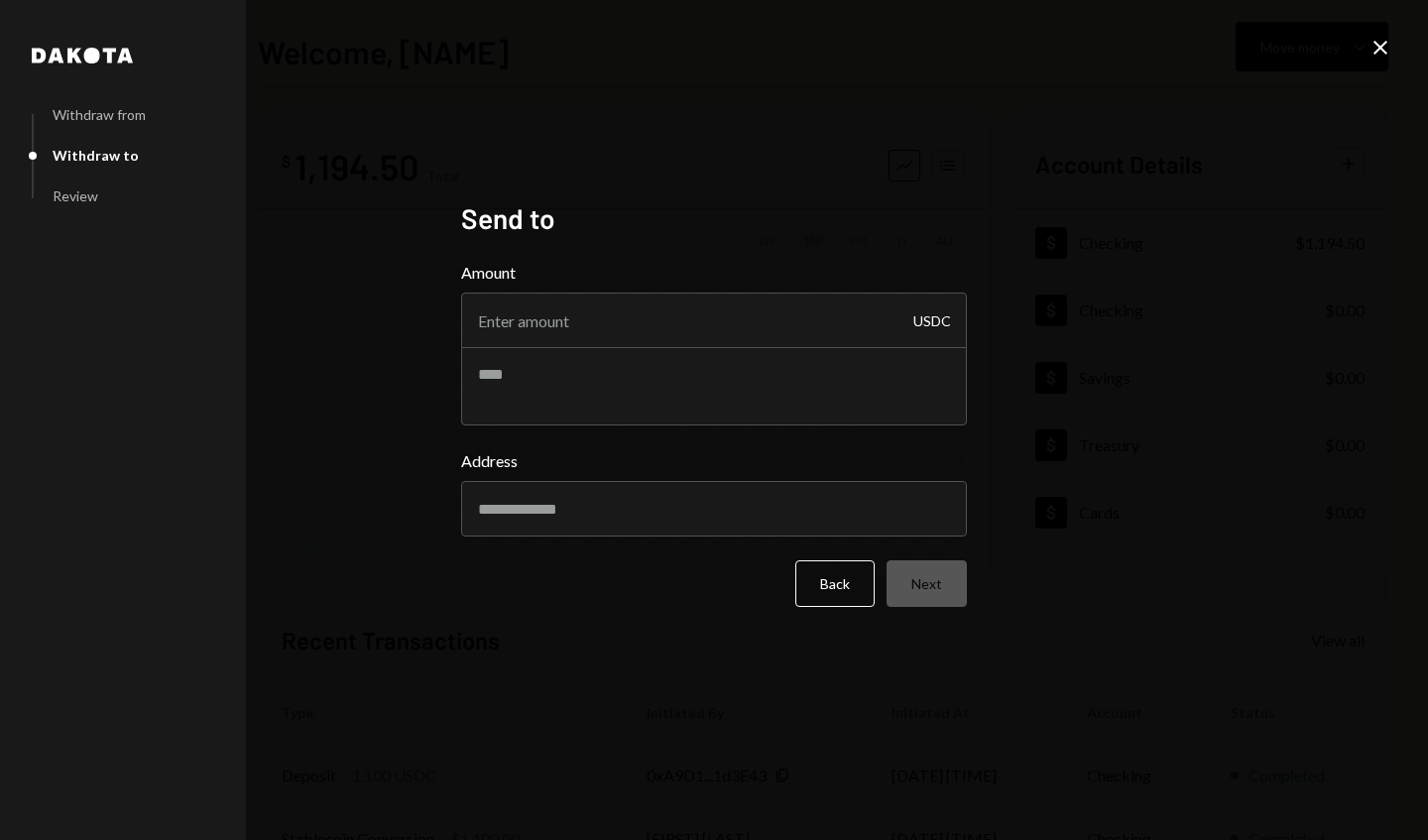 click on "Amount" at bounding box center (714, 320) 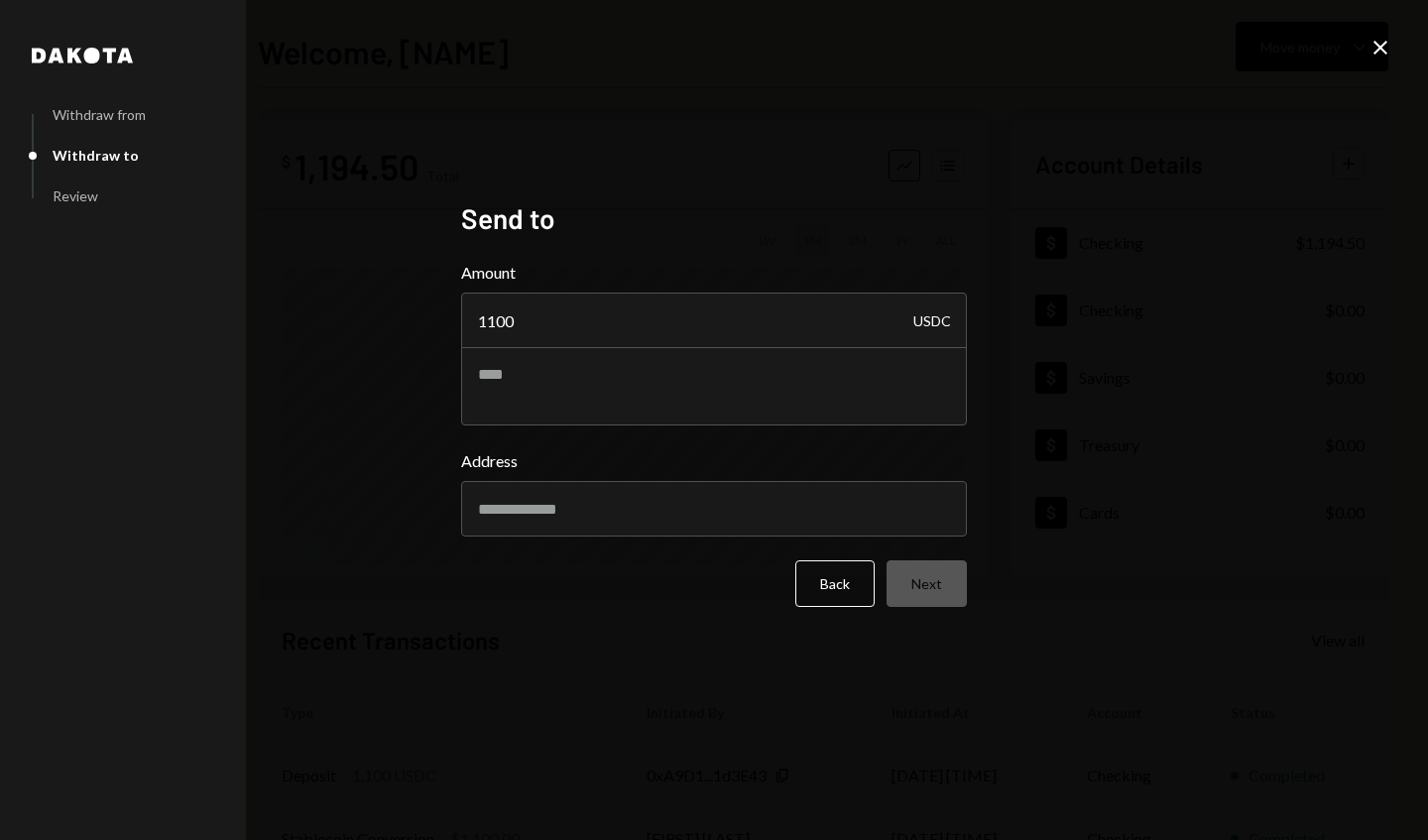type on "1100" 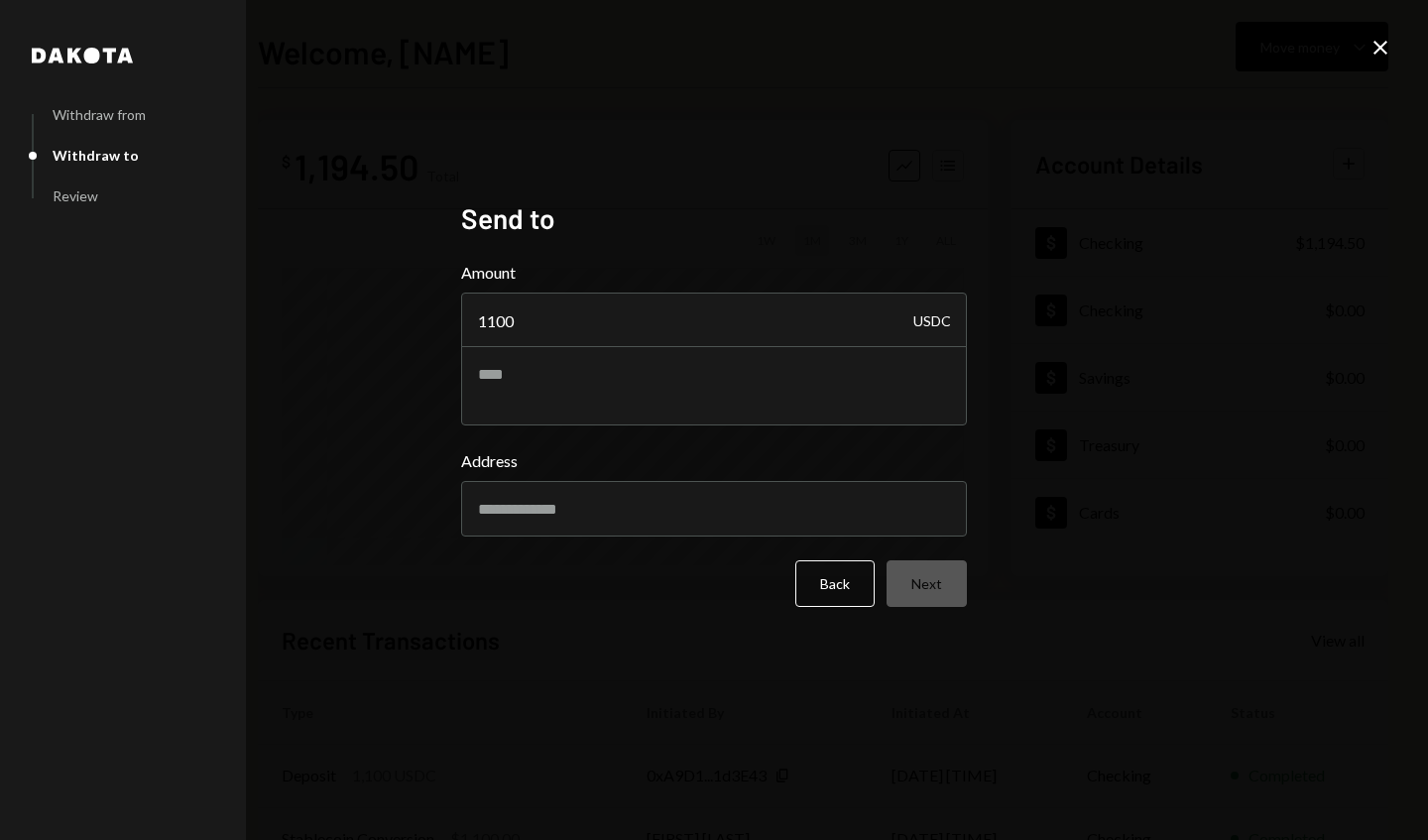 click on "Address" at bounding box center [714, 509] 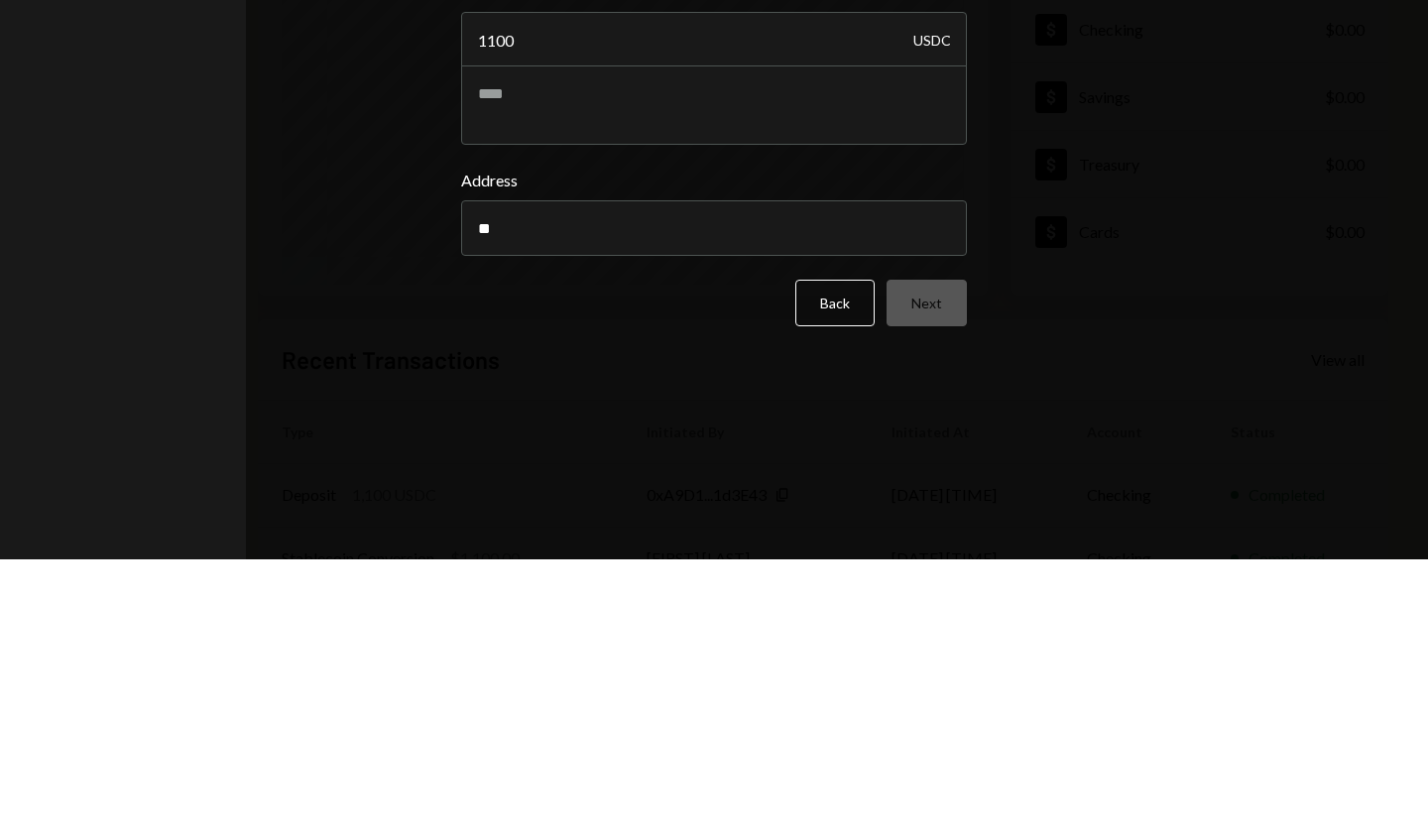 type on "**********" 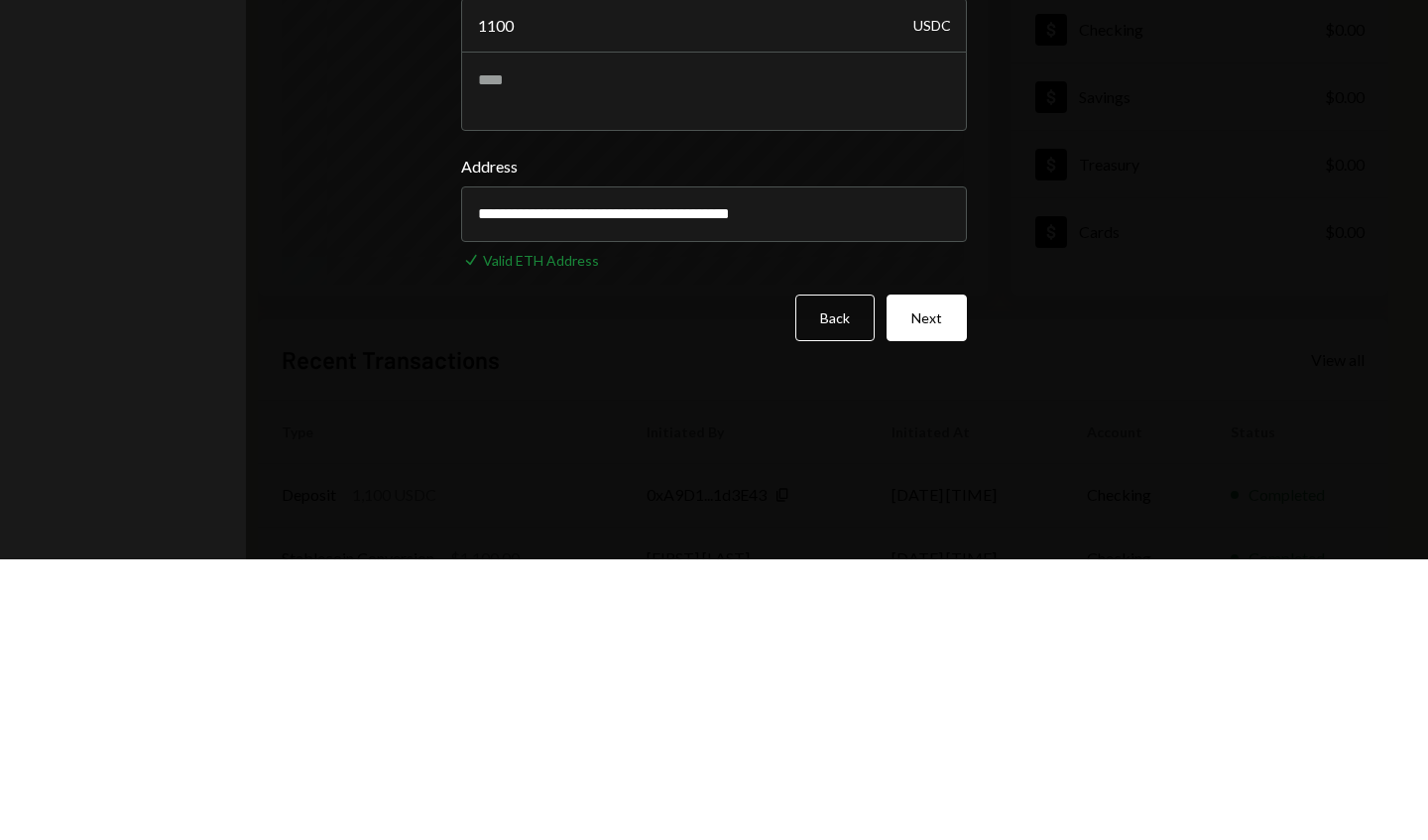 click on "Next" at bounding box center (926, 598) 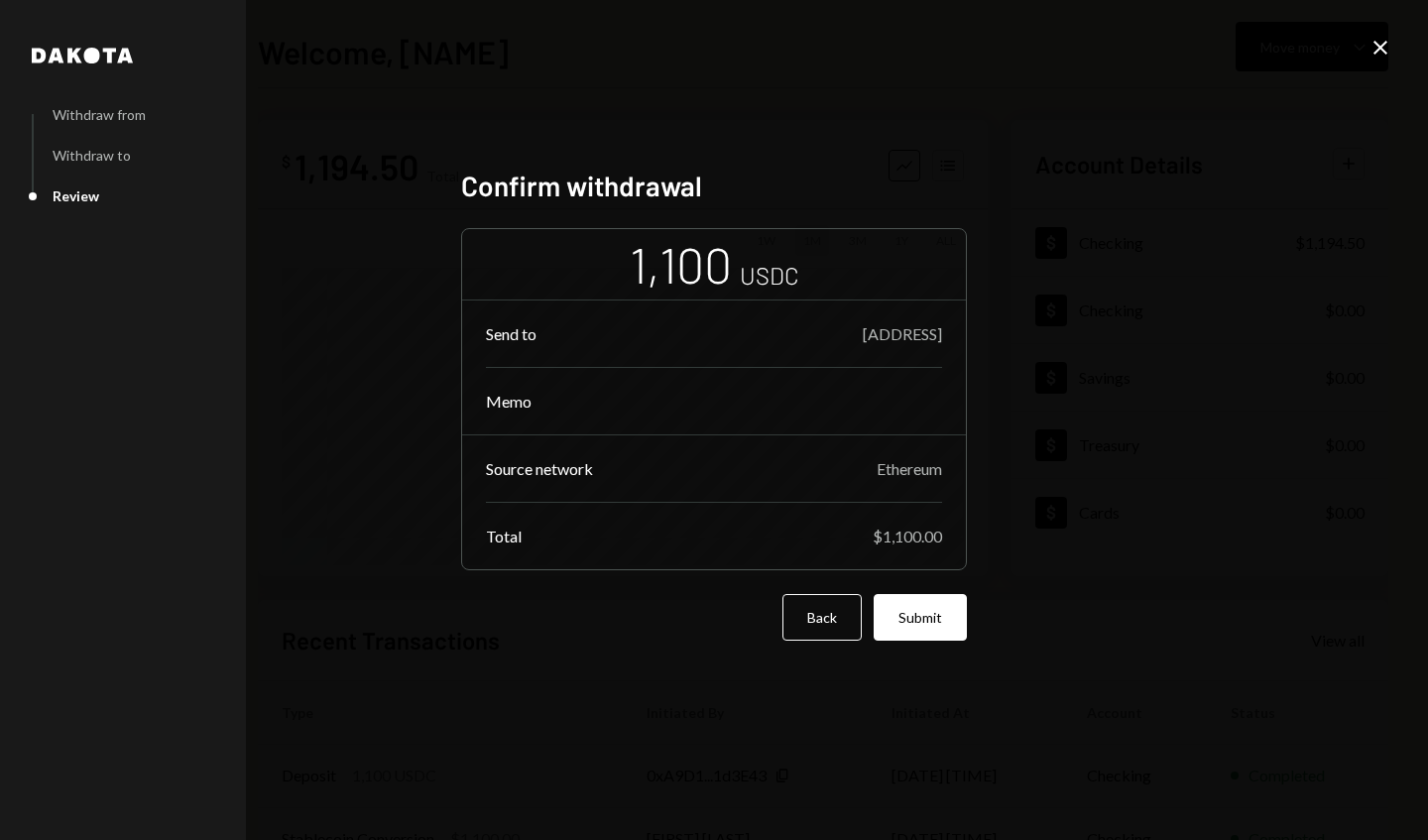 click on "Submit" at bounding box center [920, 617] 